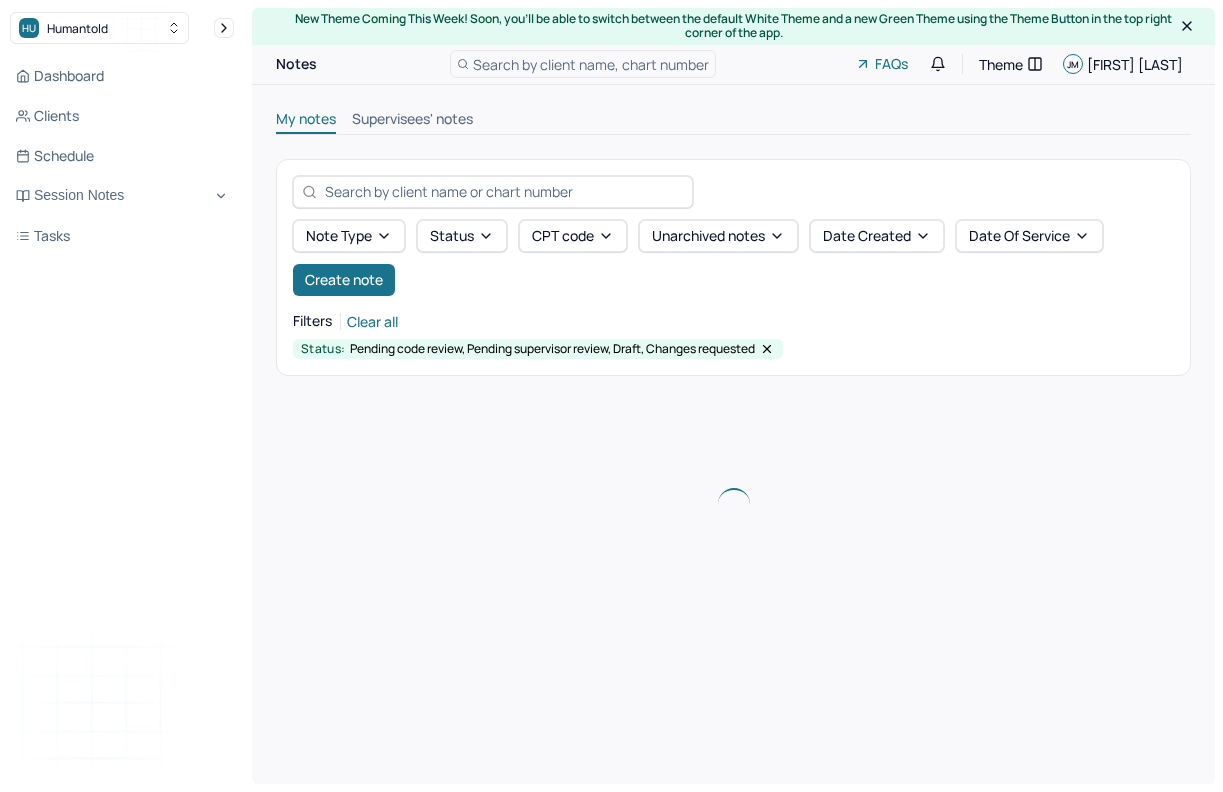 scroll, scrollTop: 0, scrollLeft: 0, axis: both 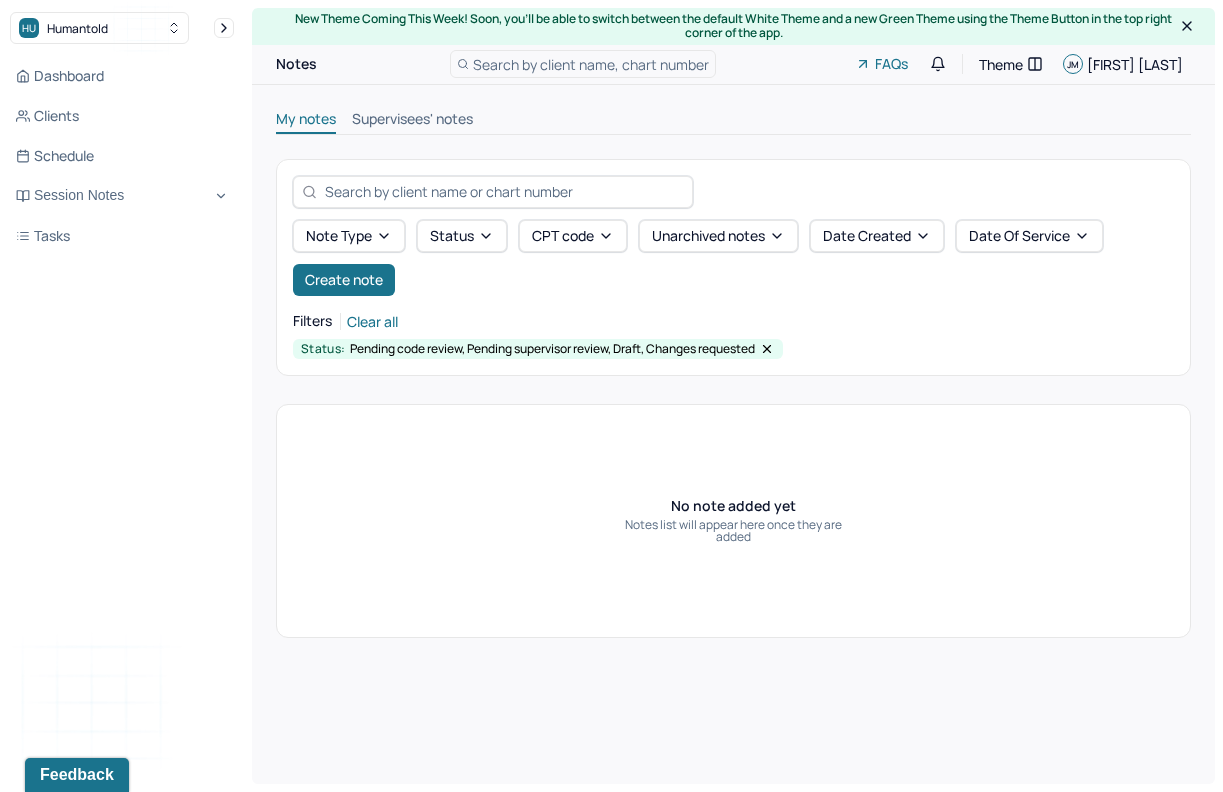 click on "Supervisees' notes" at bounding box center (412, 121) 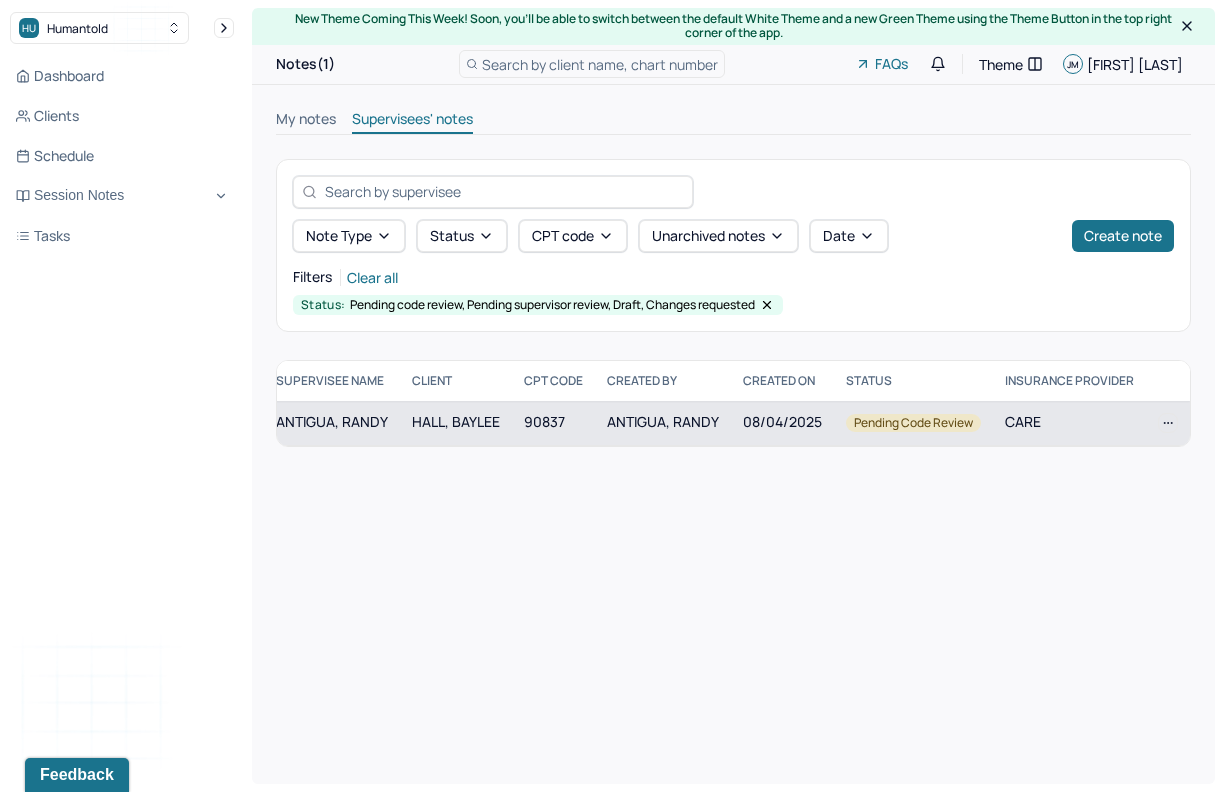 scroll, scrollTop: 0, scrollLeft: 0, axis: both 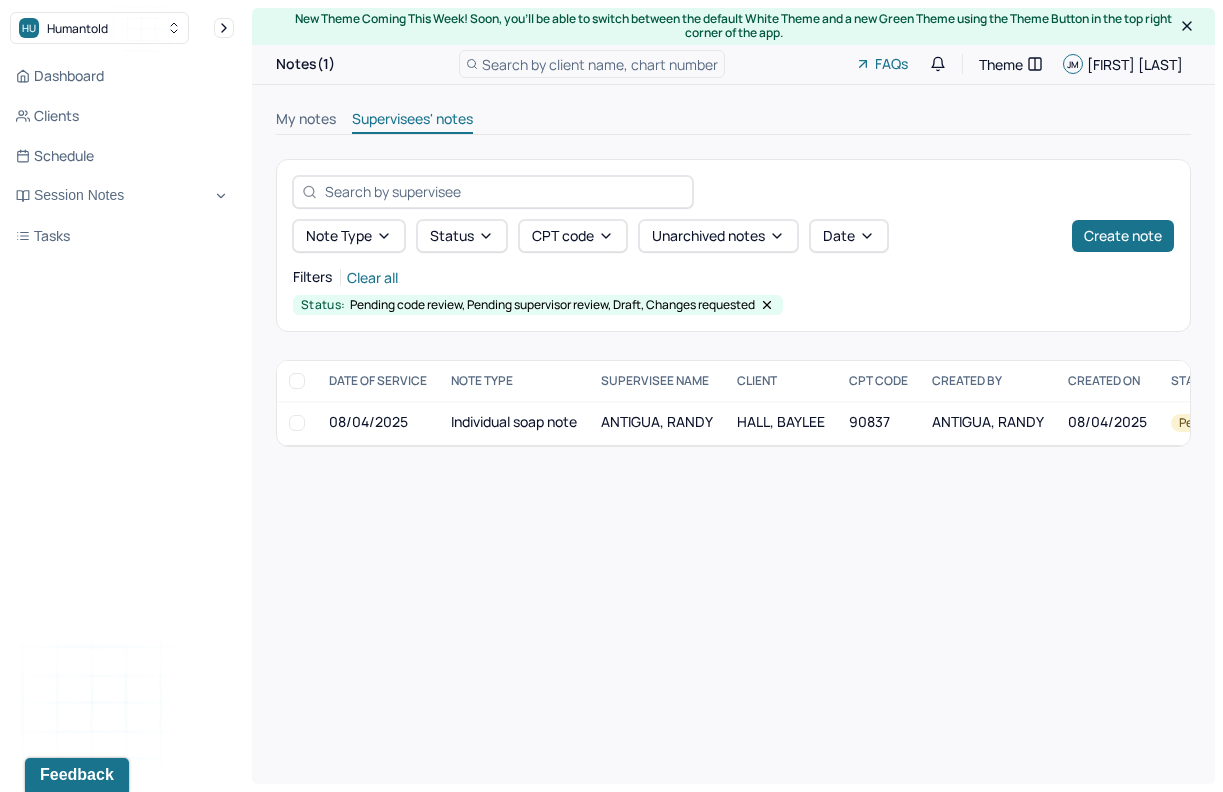 click on "My notes Supervisees' notes Note type Status CPT code Unarchived notes Date Create note Filters Clear all Status: Pending code review, Pending supervisor review, Draft, Changes requested DATE OF SERVICE NOTE TYPE SUPERVISEE NAME Client CPT CODE CREATED BY CREATED ON STATUS INSURANCE PROVIDER [DATE] Individual soap note ANTIGUA, RANDY HALL, BAYLEE 90837 ANTIGUA, RANDY [DATE] Pending code review CARE HALL, BAYLEE Pending code review [DATE] Individual soap note Provider: ANTIGUA, RANDY Created on: [DATE]" at bounding box center (733, 278) 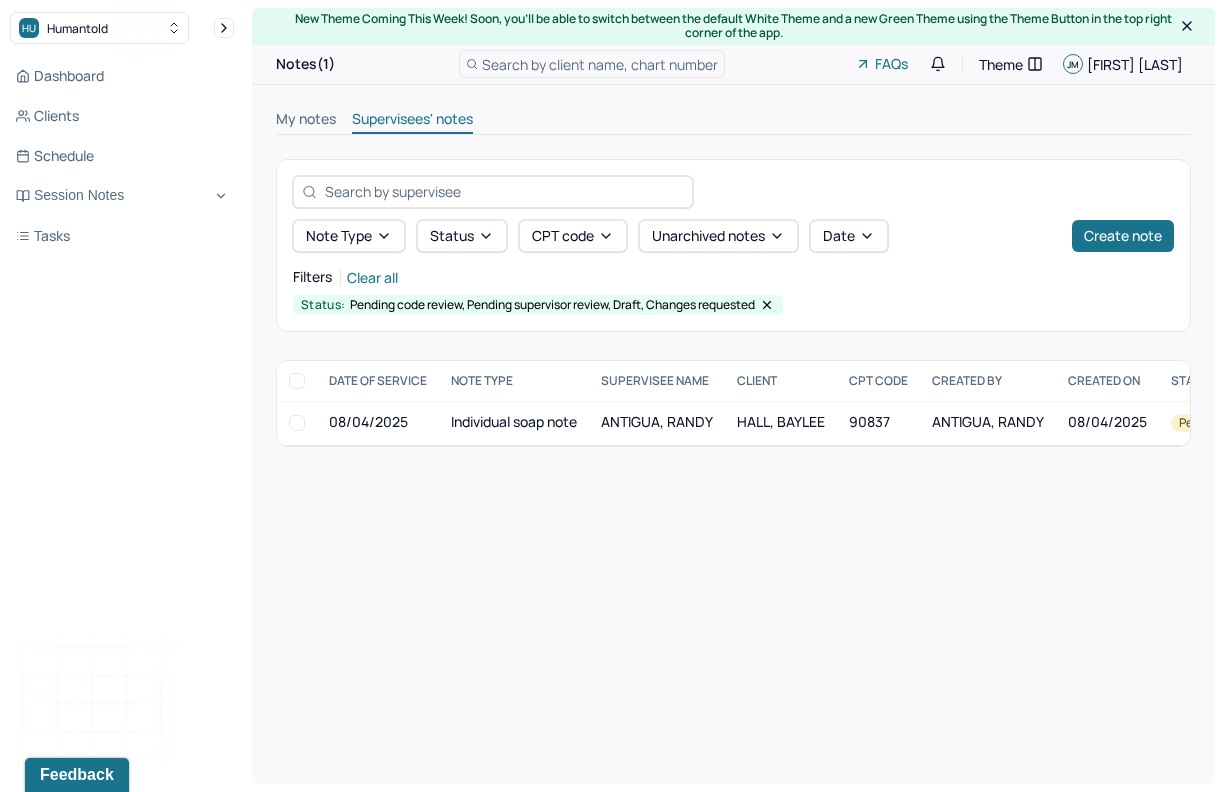 click on "My notes" at bounding box center (306, 121) 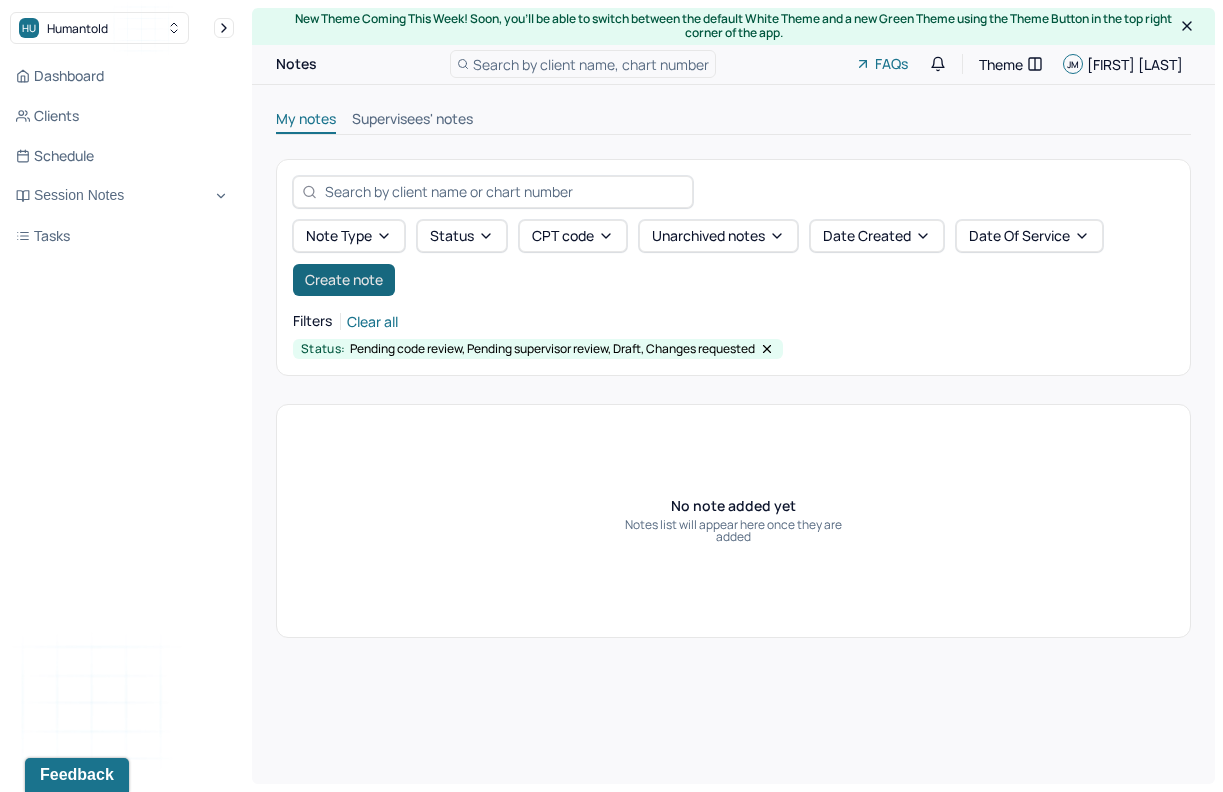 click on "Create note" at bounding box center (344, 280) 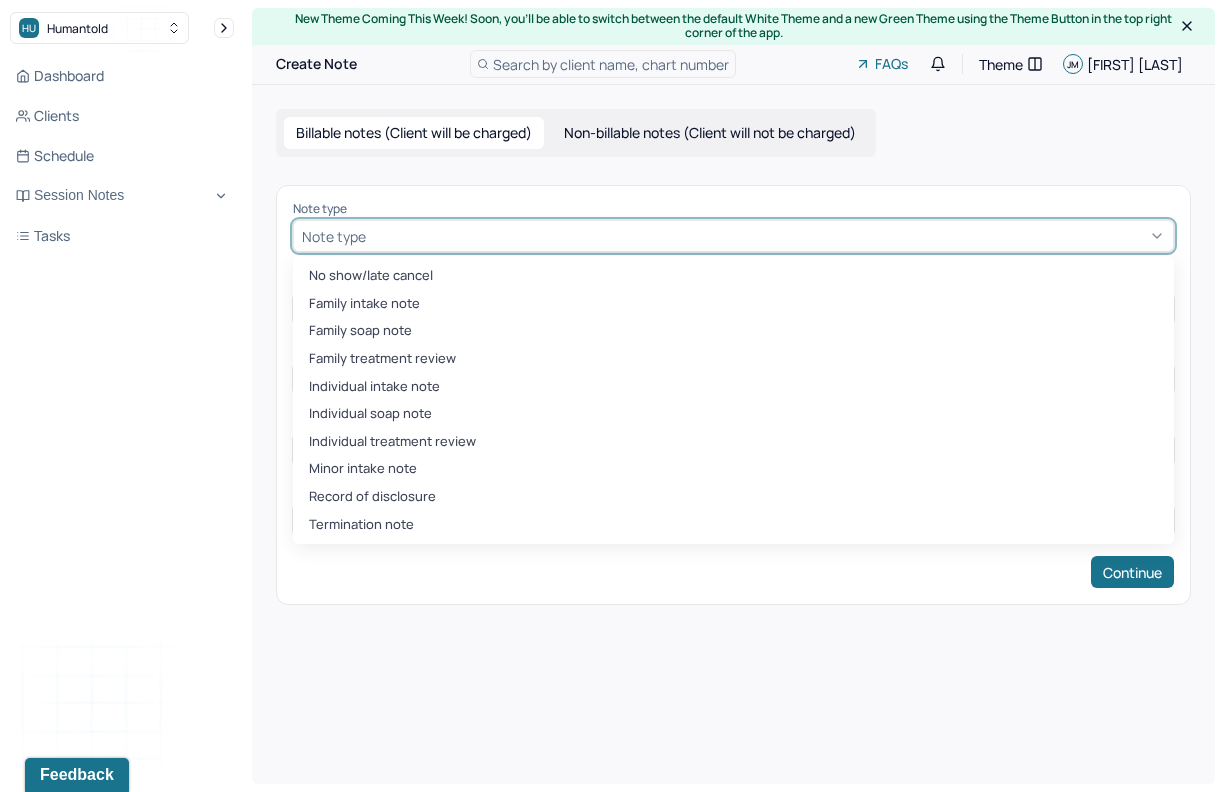 click at bounding box center [767, 236] 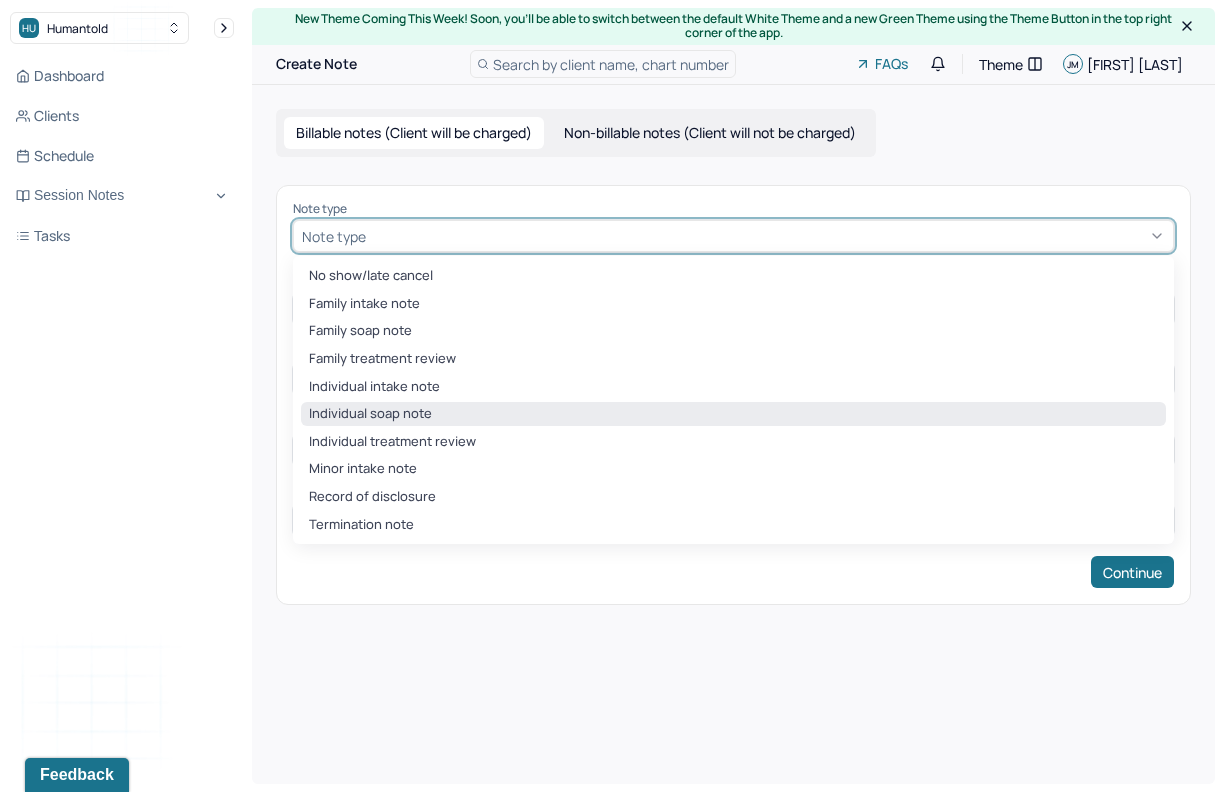 click on "Individual soap note" at bounding box center (733, 414) 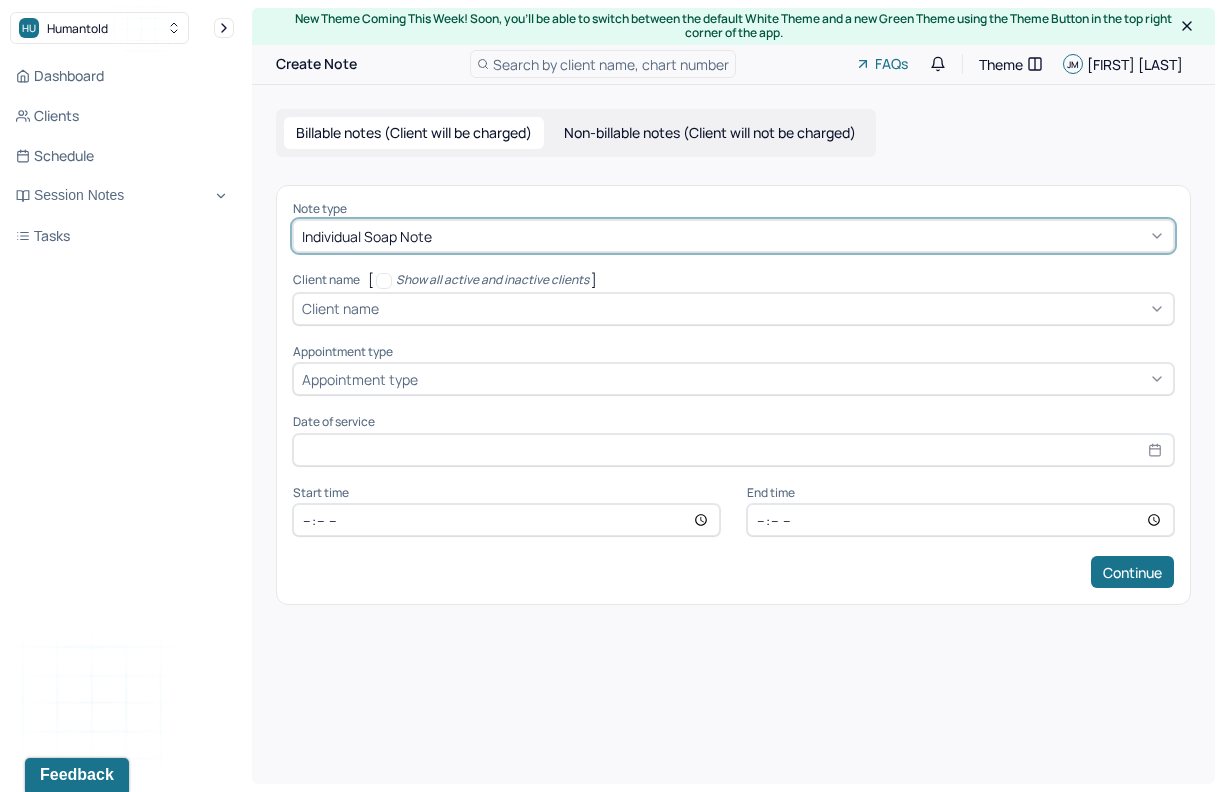 click at bounding box center [774, 308] 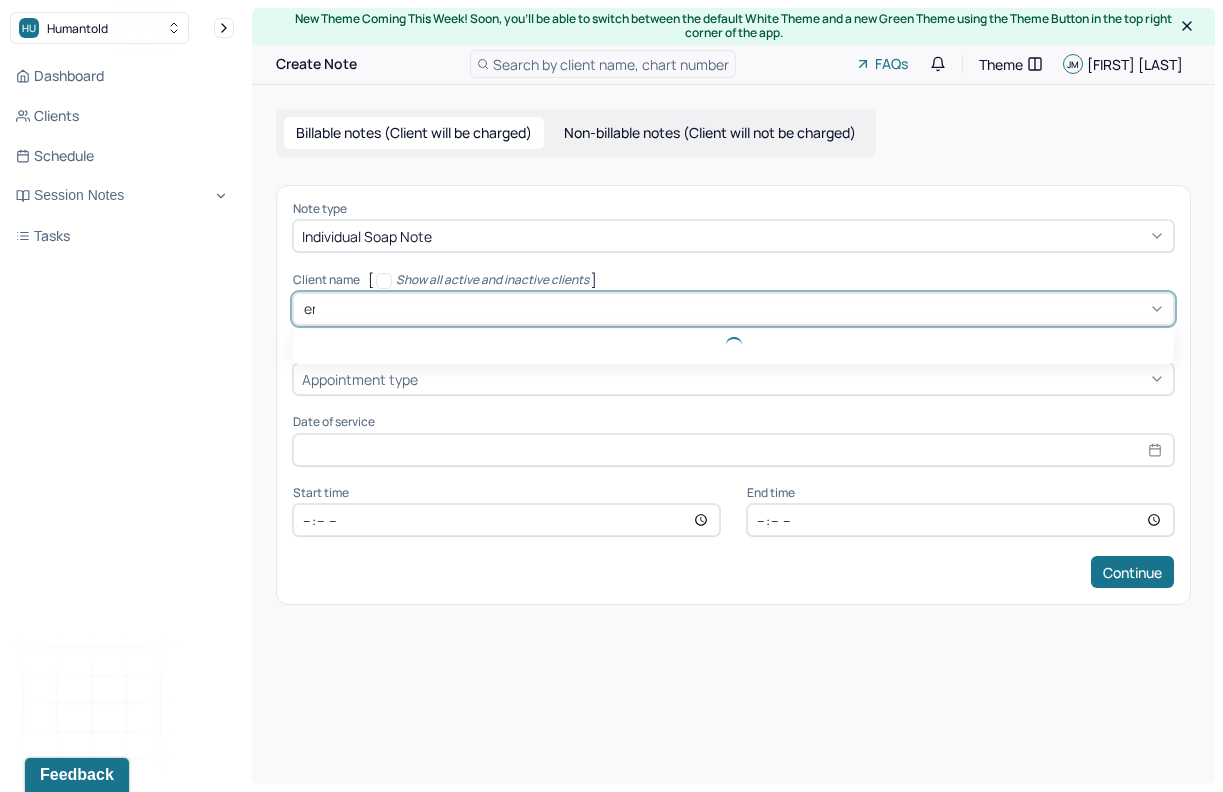 type on "[FIRST]" 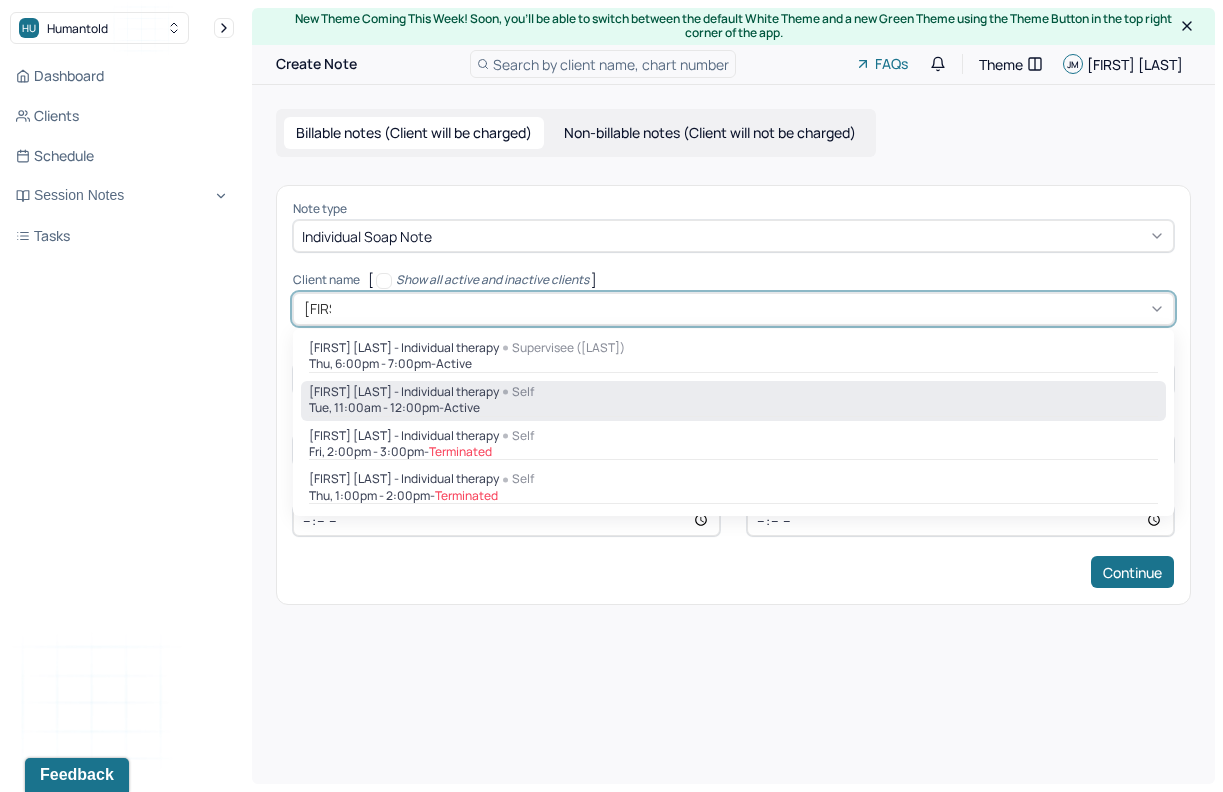 click on "[DAY], [TIME] - [TIME]  -  active" at bounding box center [733, 408] 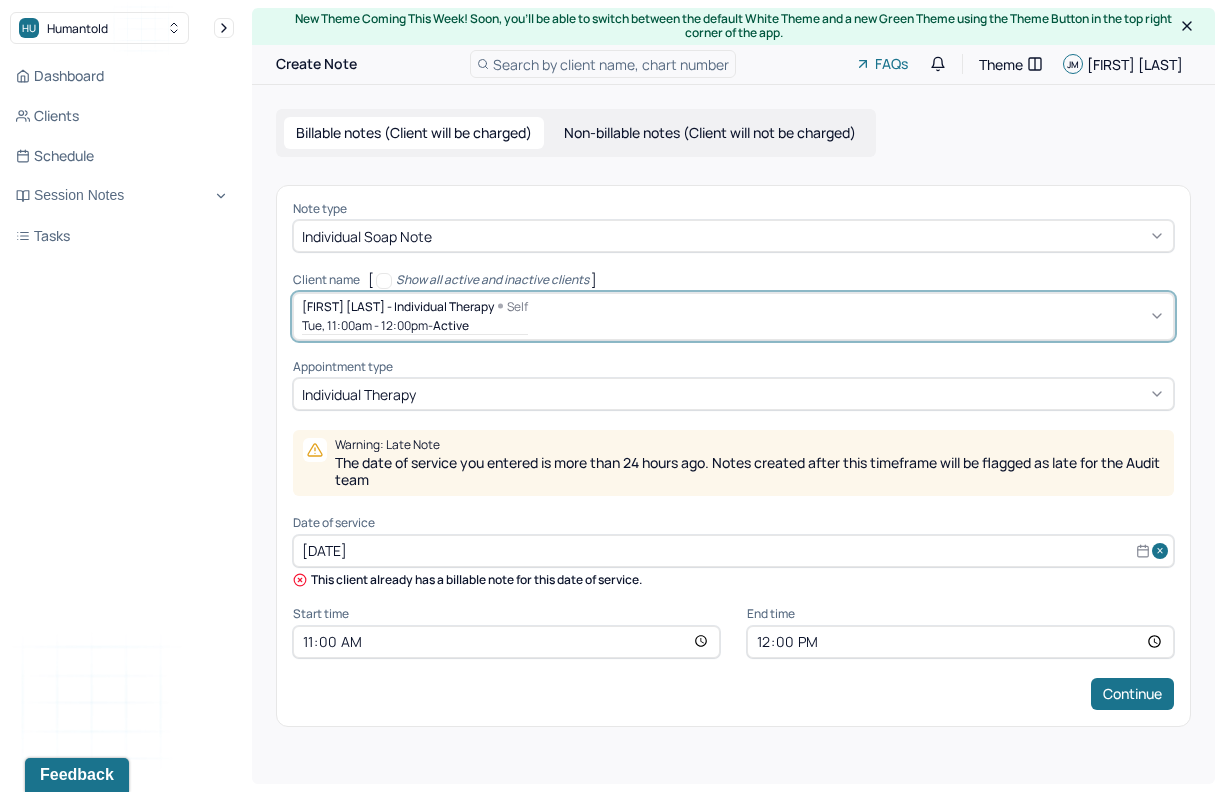 click on "[DATE]" at bounding box center [733, 551] 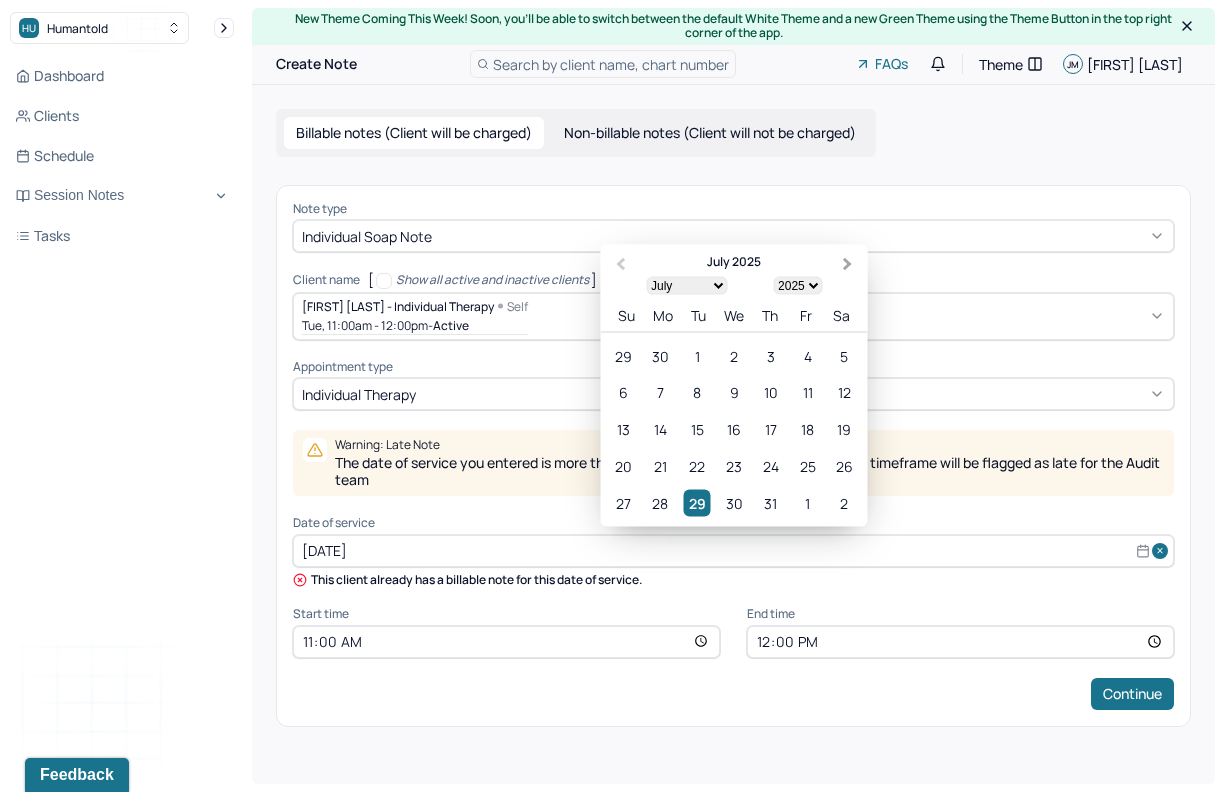 click on "Next Month" at bounding box center (848, 264) 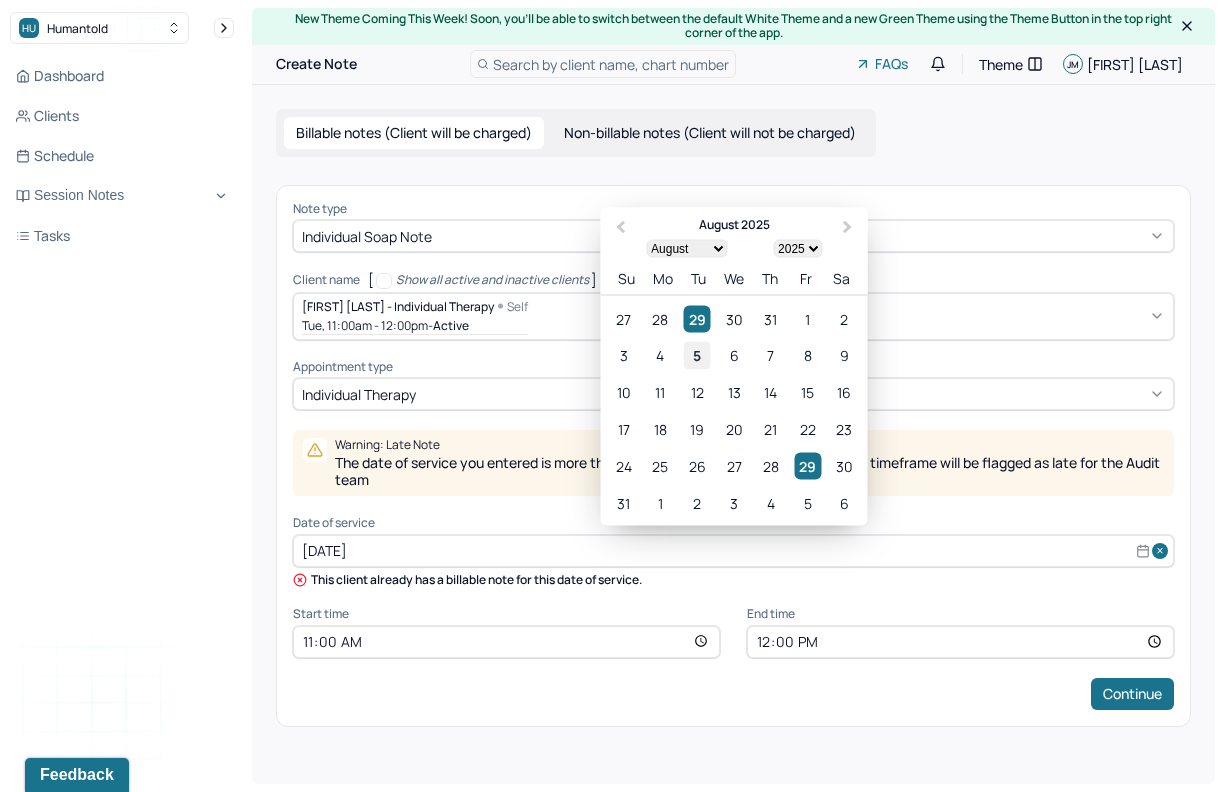 click on "5" at bounding box center (697, 355) 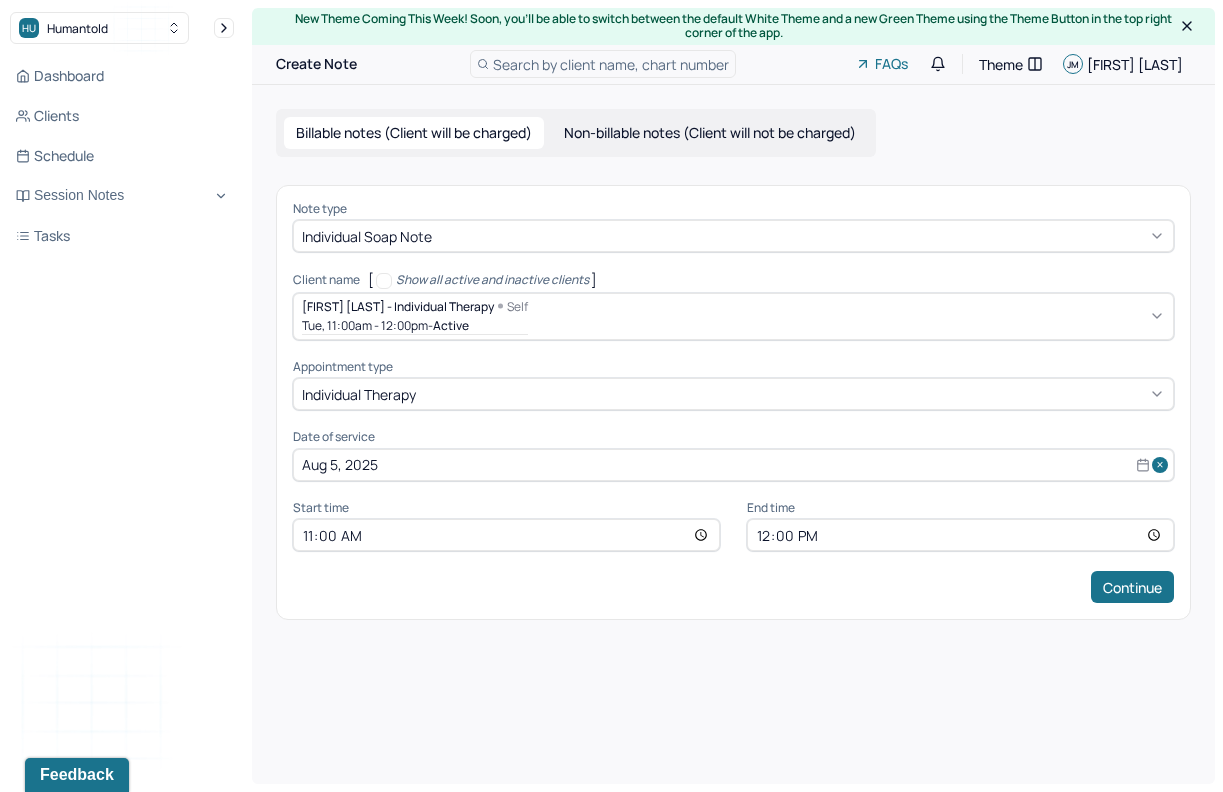 click on "12:00" at bounding box center (960, 535) 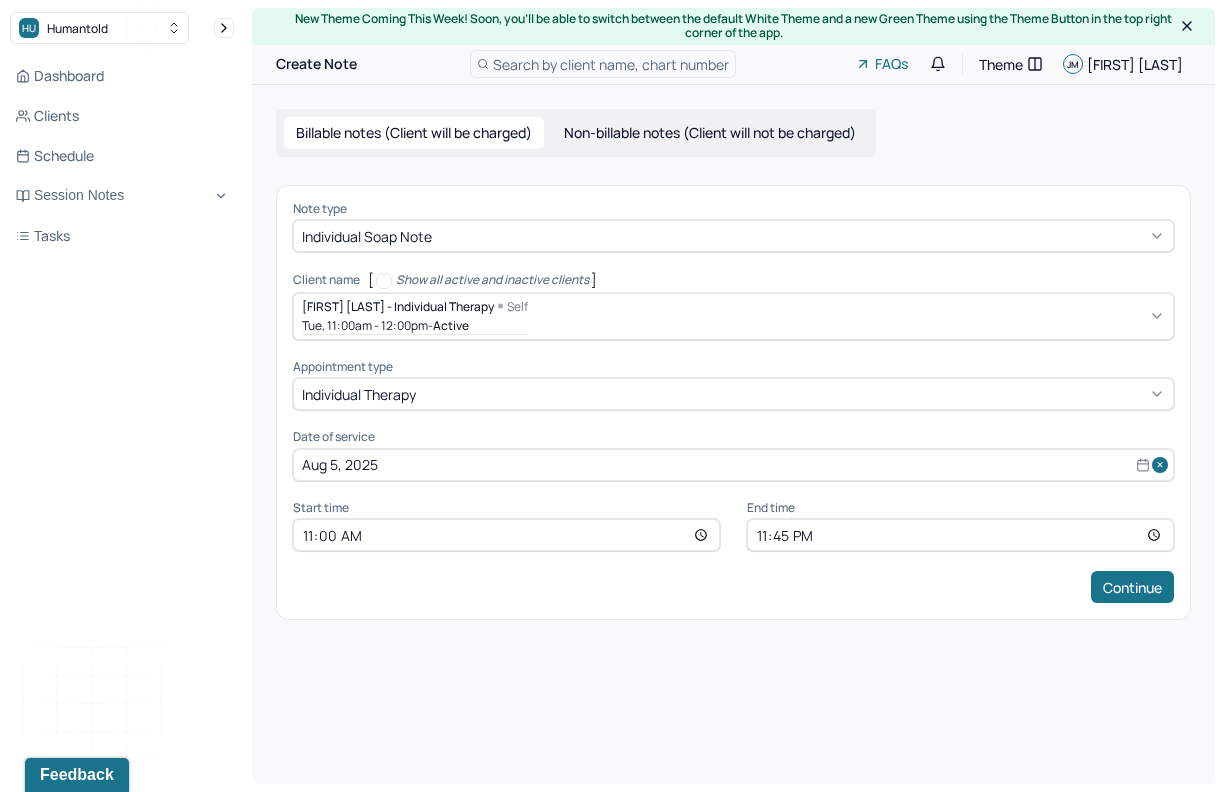 type on "11:45" 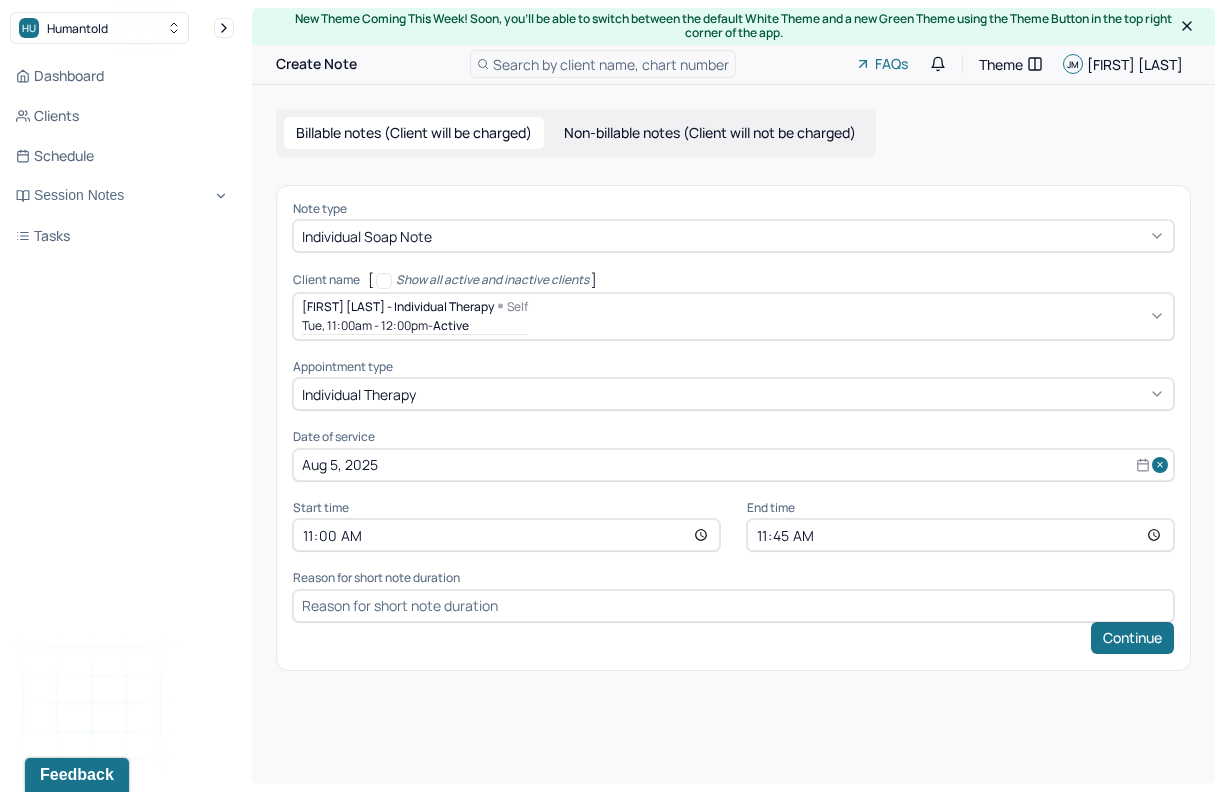 click at bounding box center (733, 606) 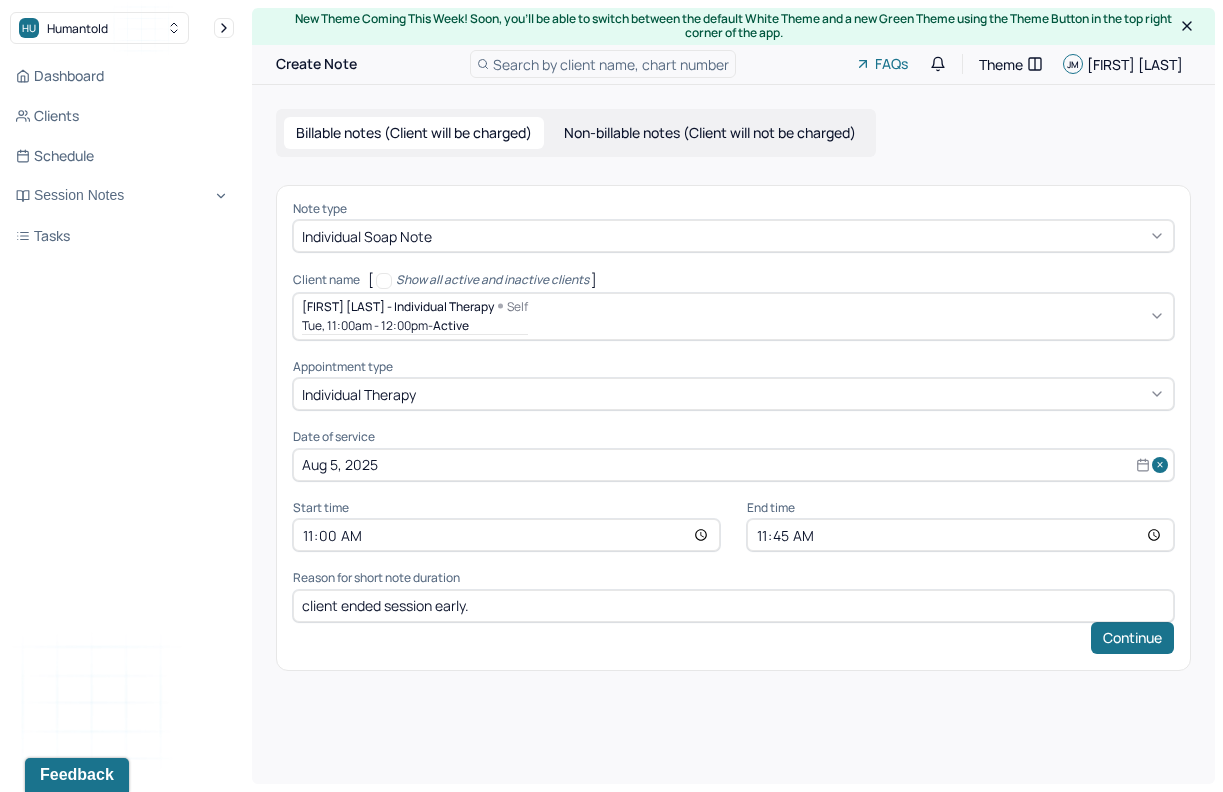 type on "client ended session early." 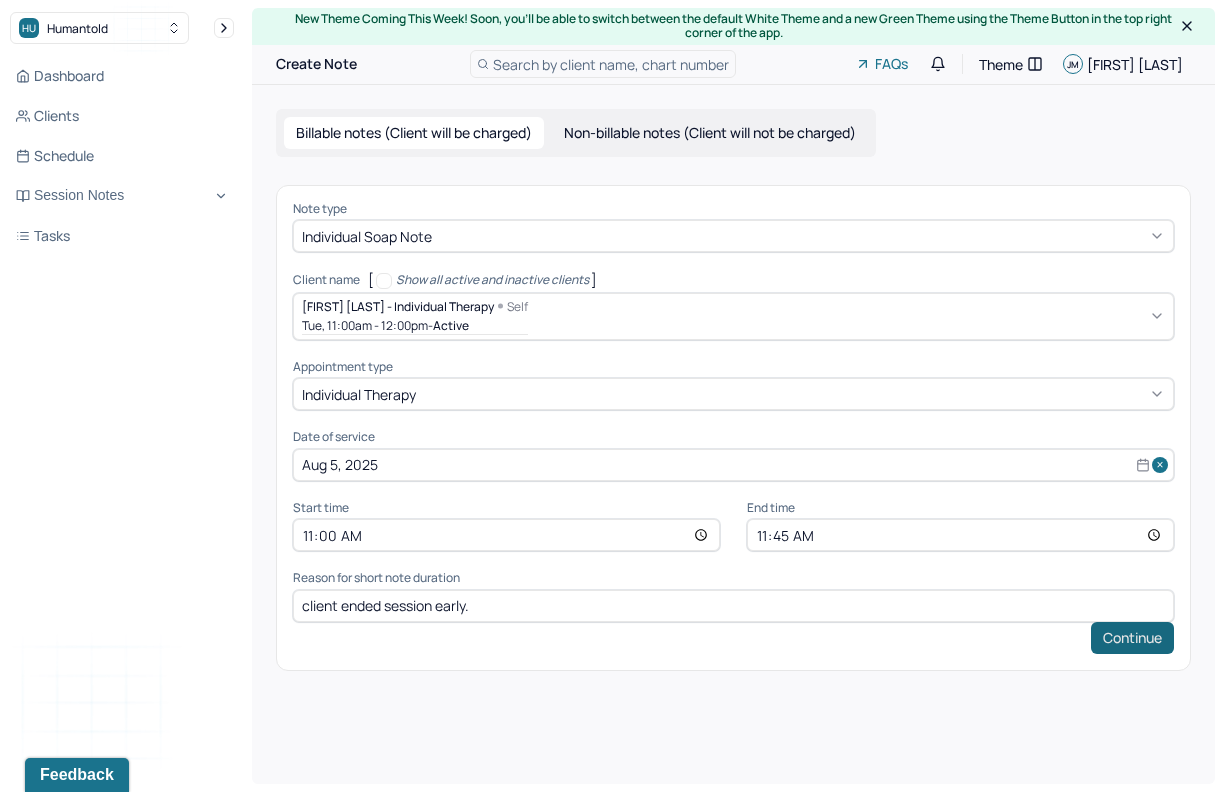 click on "Continue" at bounding box center [1132, 638] 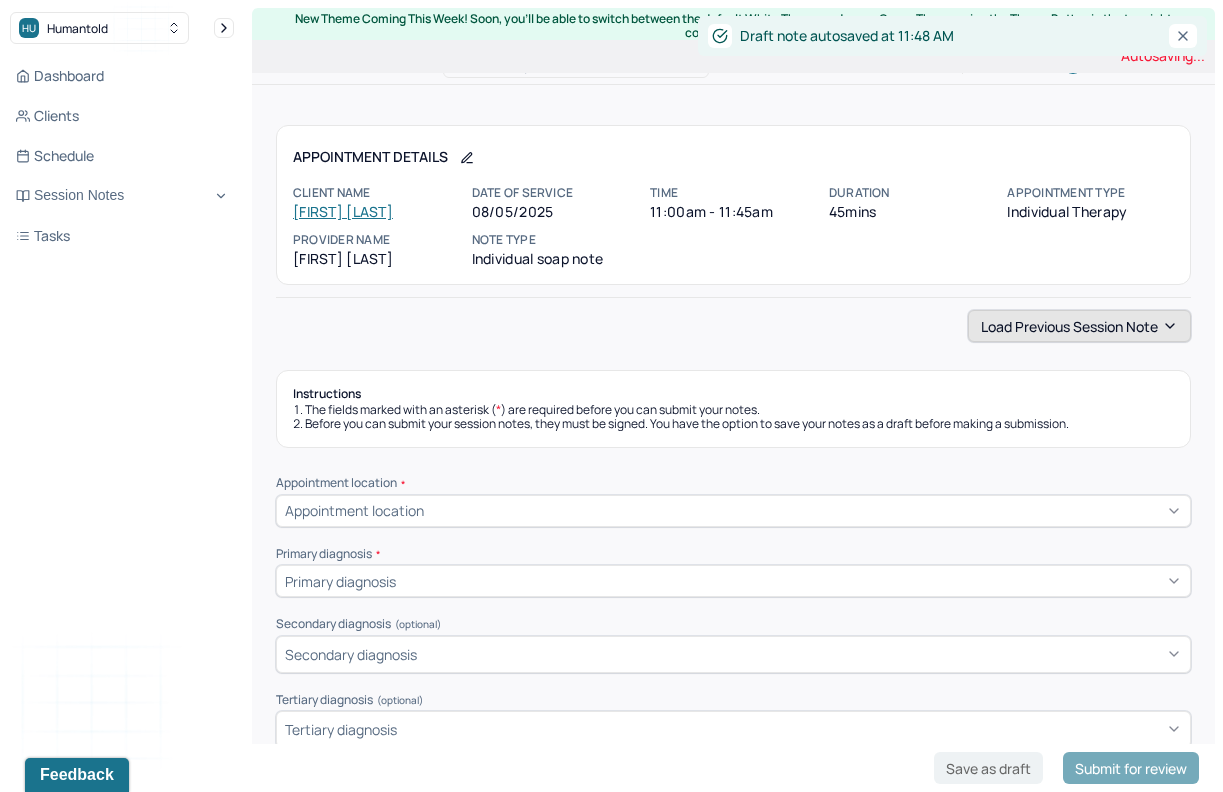 click on "Load previous session note" at bounding box center (1079, 326) 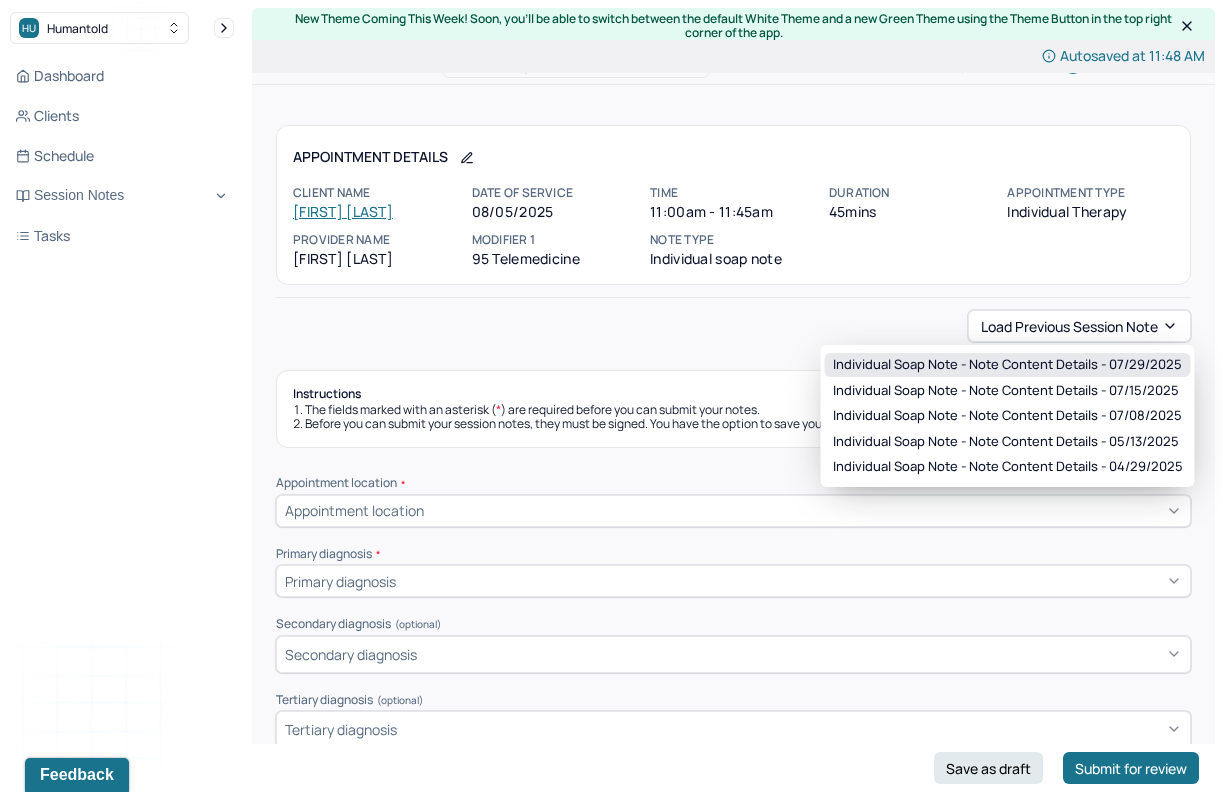 click on "Individual soap note   - Note content Details -   07/29/2025" at bounding box center [1007, 365] 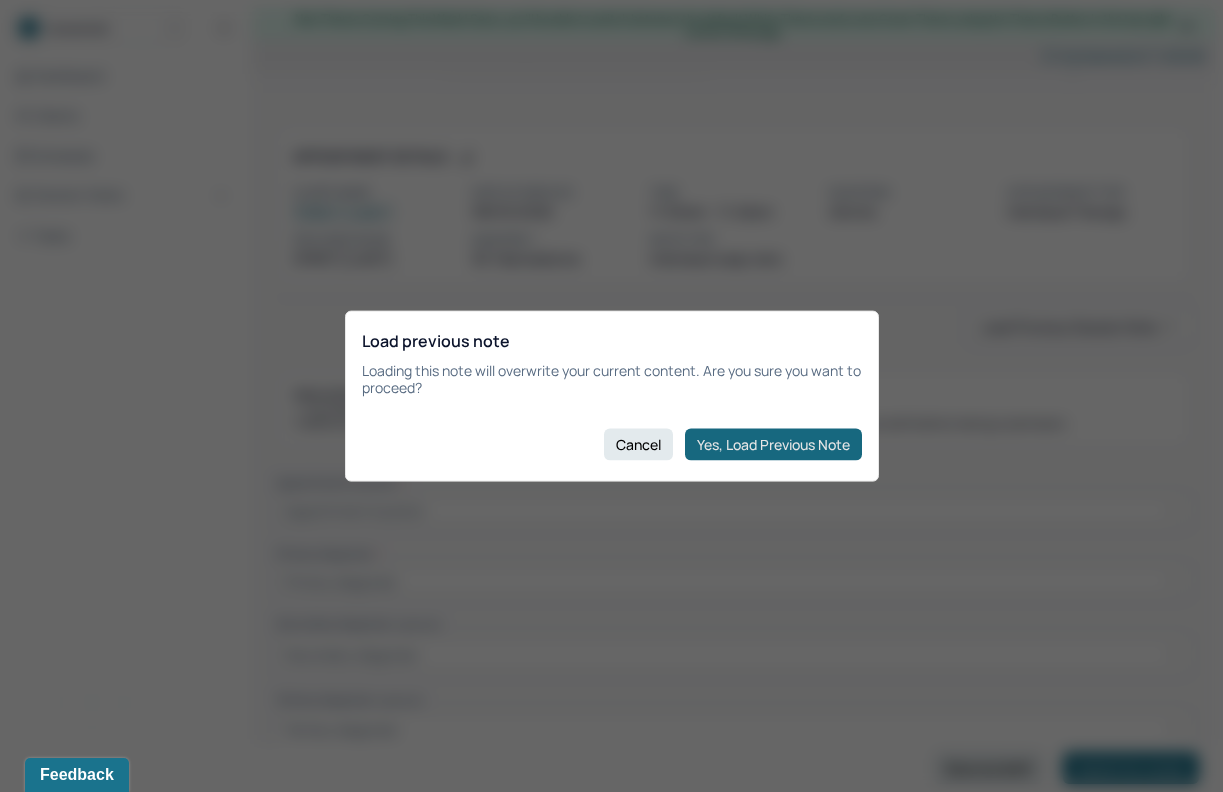 click on "Yes, Load Previous Note" at bounding box center [773, 444] 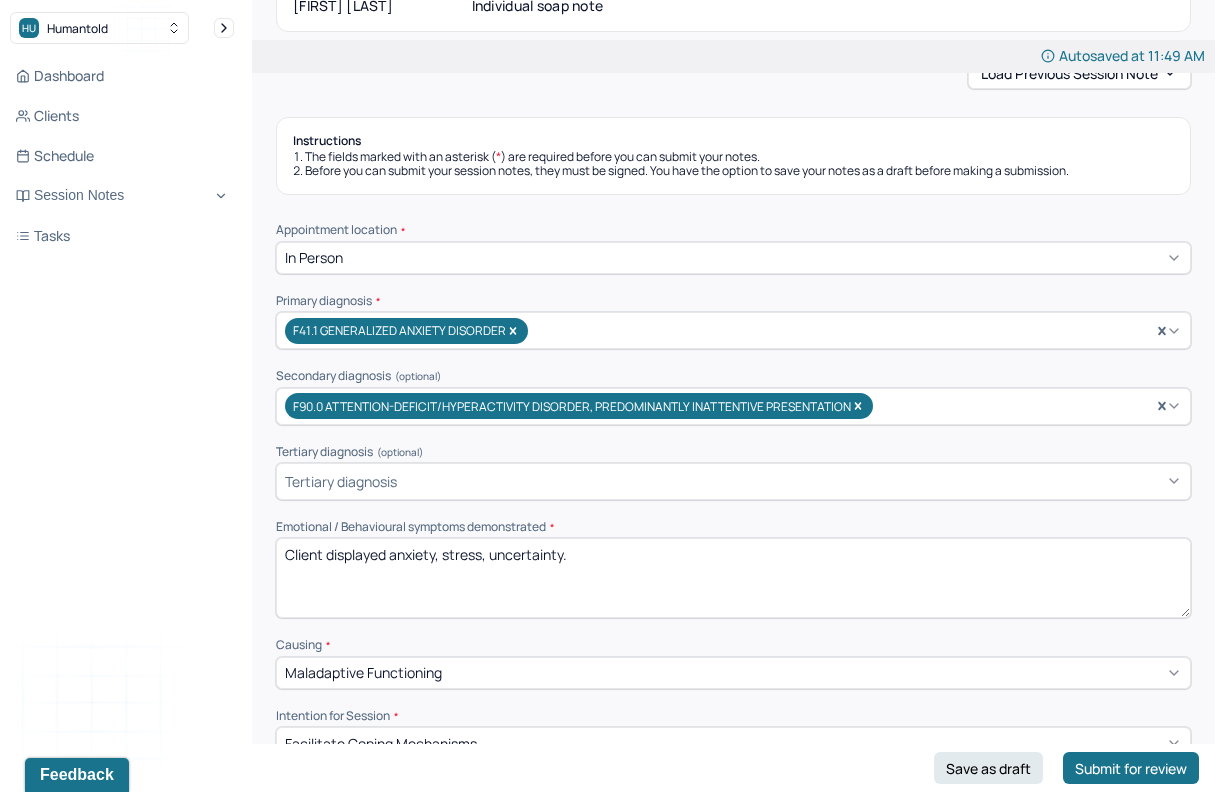 scroll, scrollTop: 344, scrollLeft: 0, axis: vertical 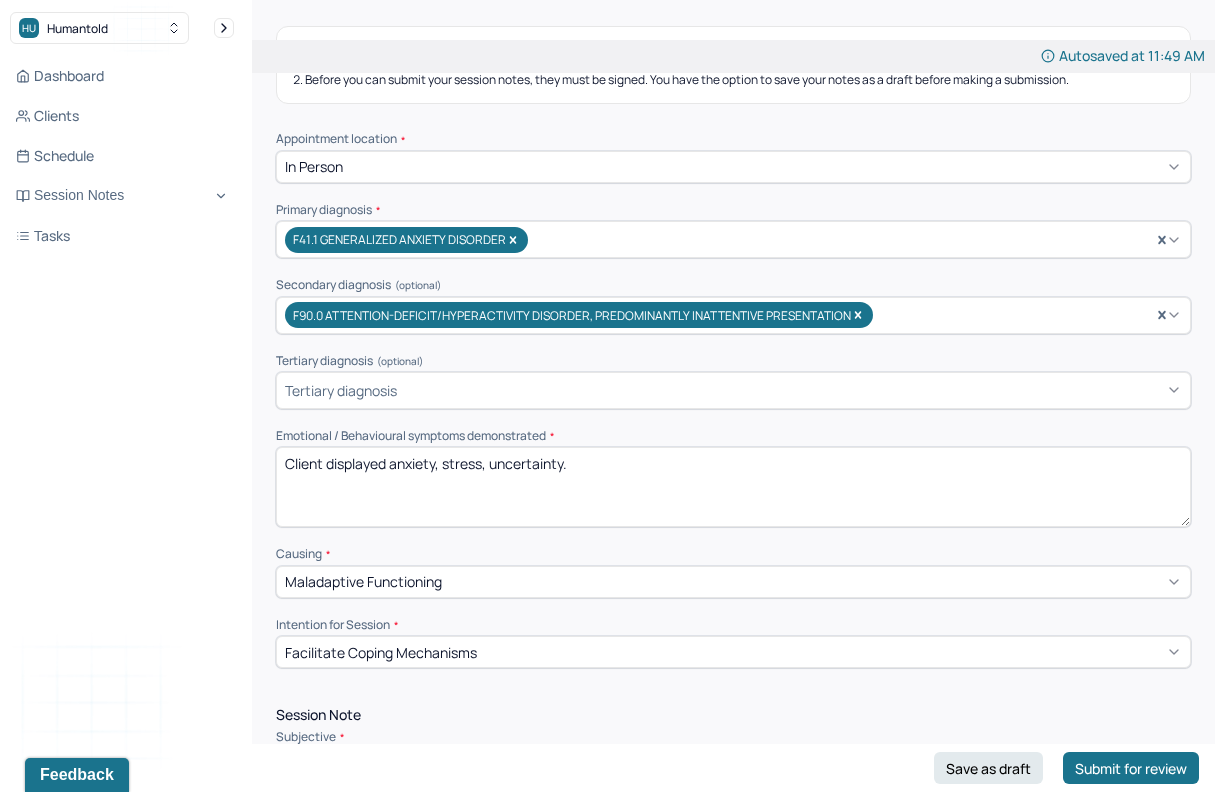 drag, startPoint x: 587, startPoint y: 458, endPoint x: 389, endPoint y: 466, distance: 198.16154 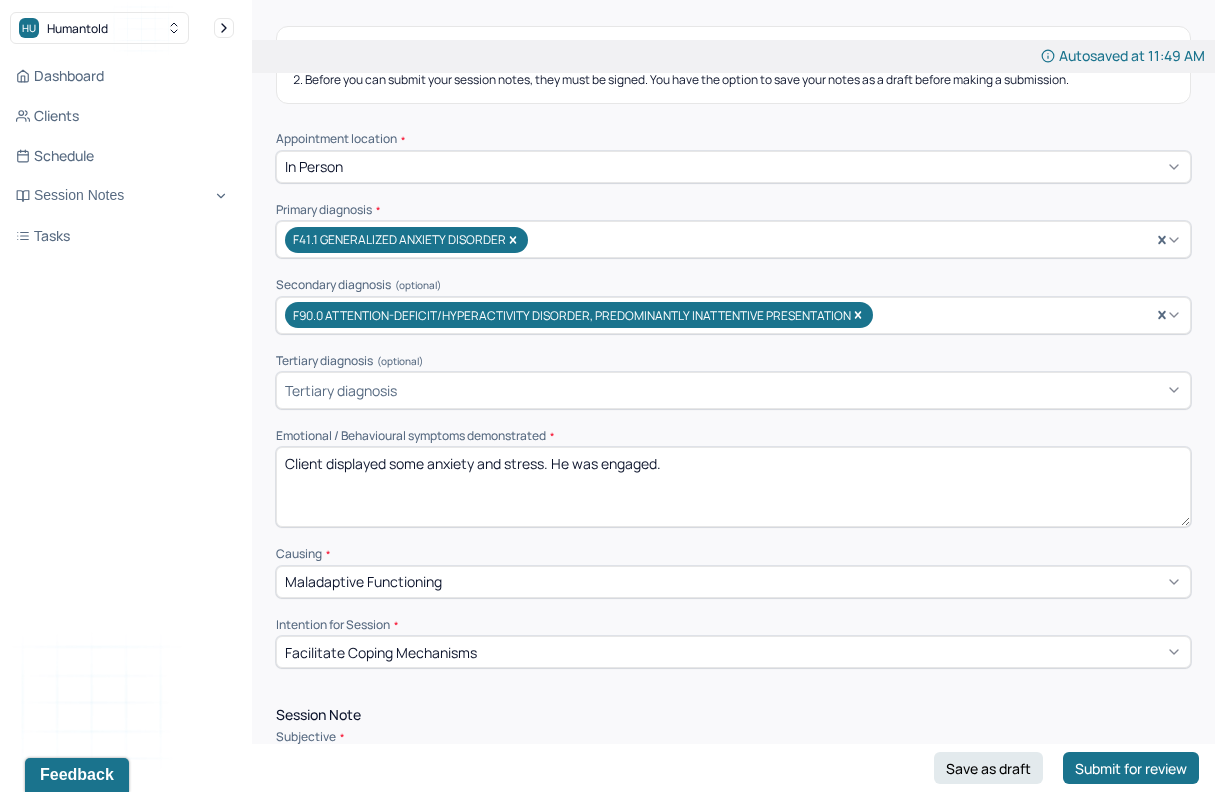 drag, startPoint x: 688, startPoint y: 470, endPoint x: 605, endPoint y: 461, distance: 83.48653 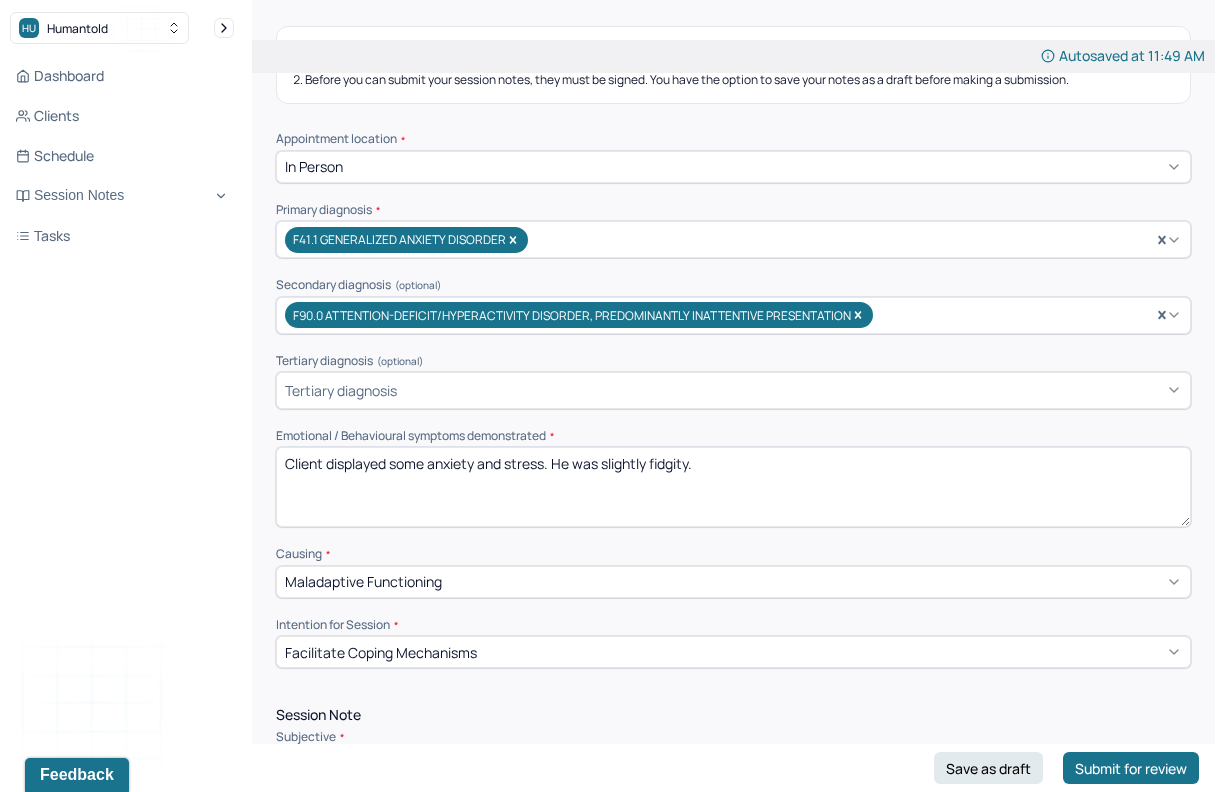 type on "Client displayed some anxiety and stress. He was slightly fidgity." 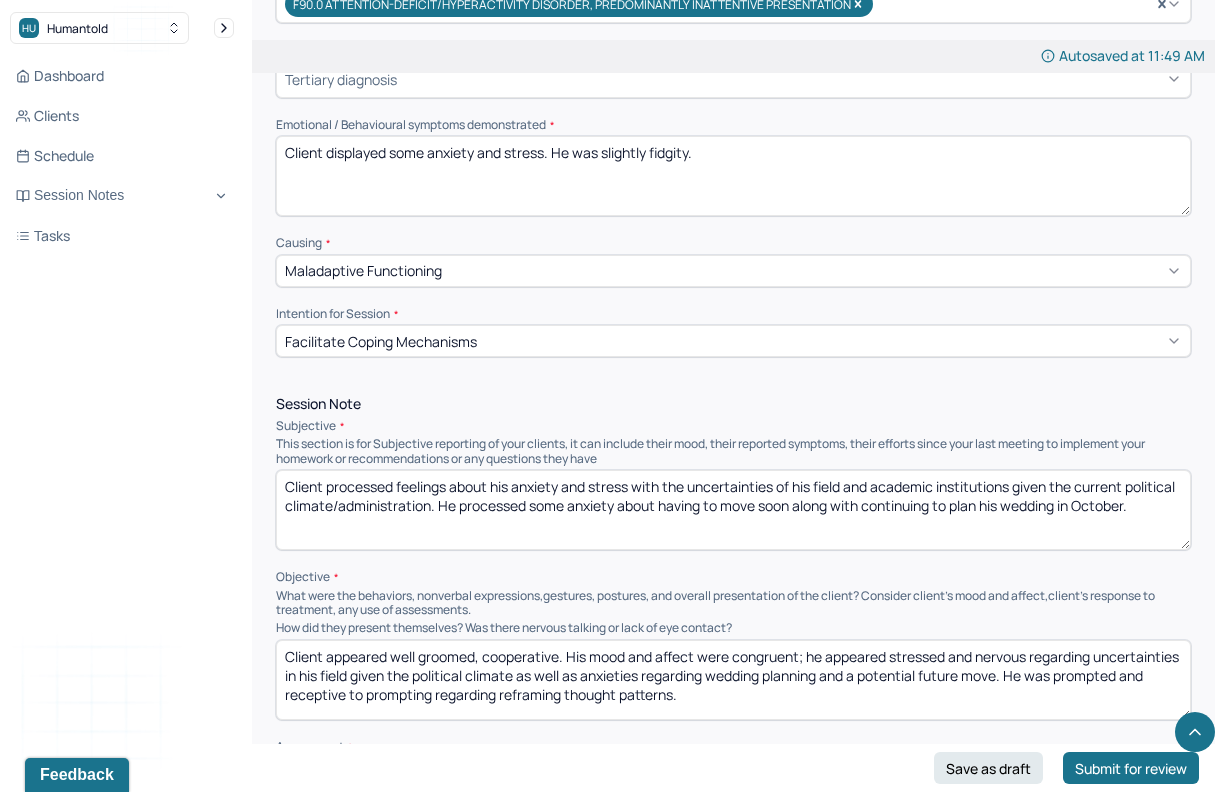 scroll, scrollTop: 656, scrollLeft: 0, axis: vertical 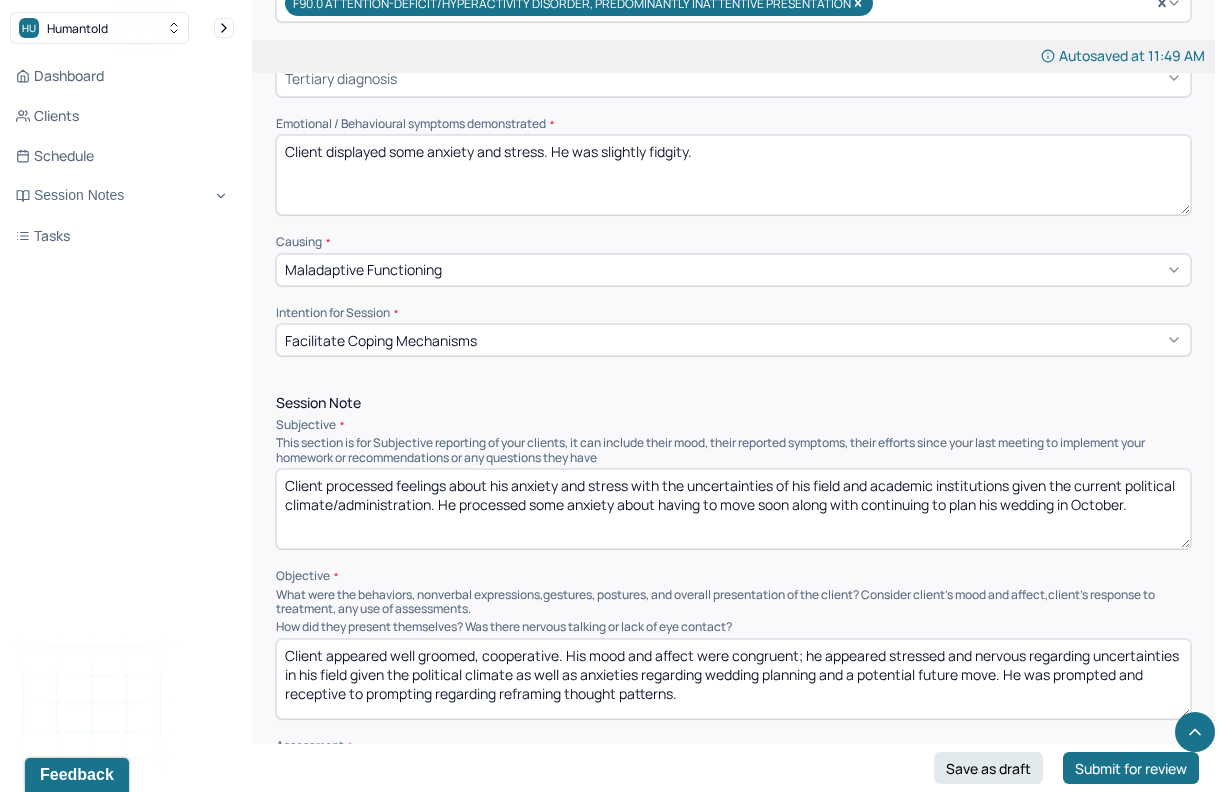 drag, startPoint x: 374, startPoint y: 526, endPoint x: 398, endPoint y: 481, distance: 51 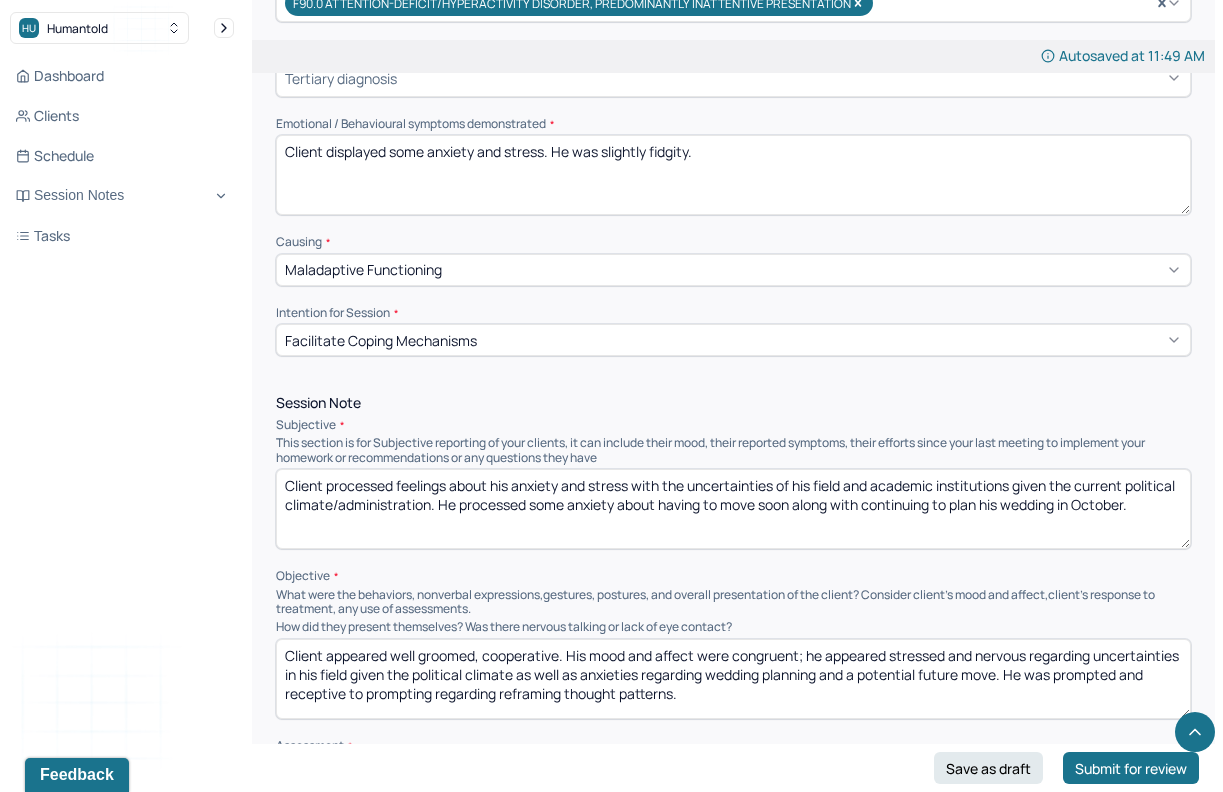 click on "Client processed feelings about his anxiety and stress with the uncertainties of his field and academic institutions given the current political climate/administration. He processed some anxiety about having to move soon along with continuing to plan his wedding in October." at bounding box center [733, 509] 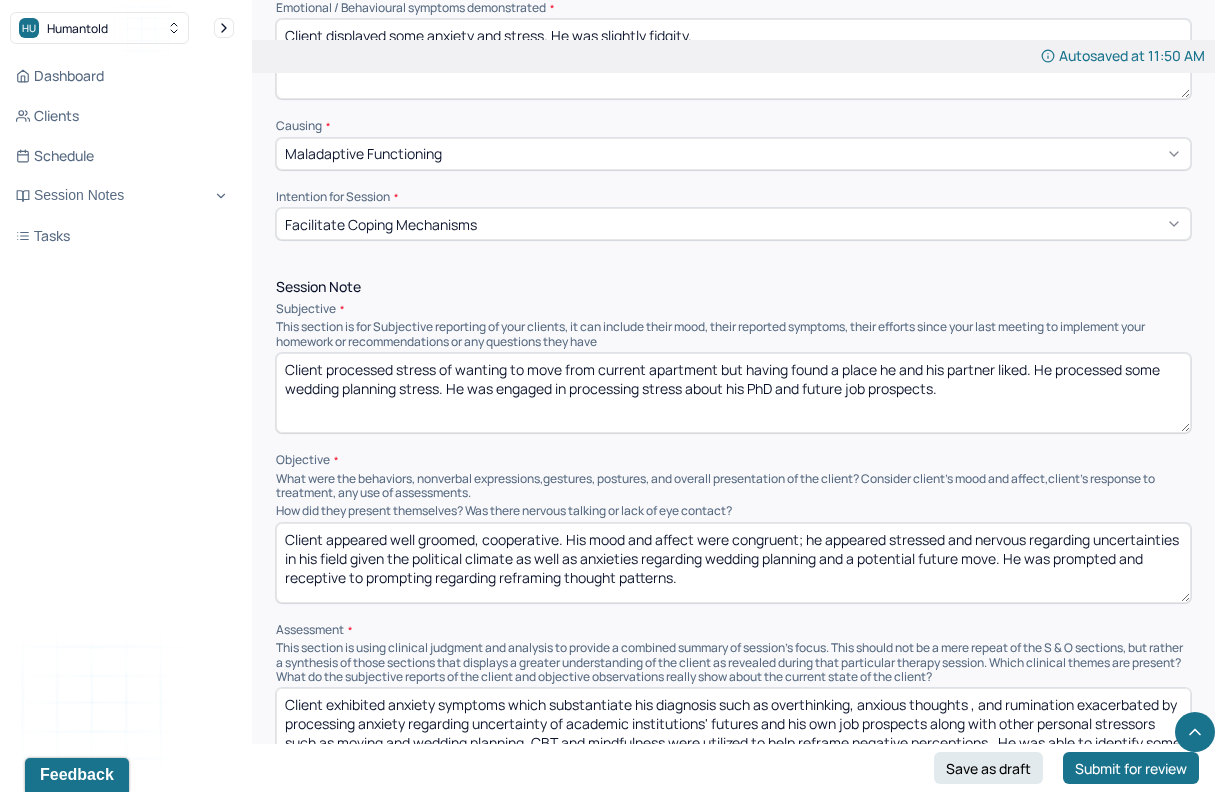 scroll, scrollTop: 786, scrollLeft: 0, axis: vertical 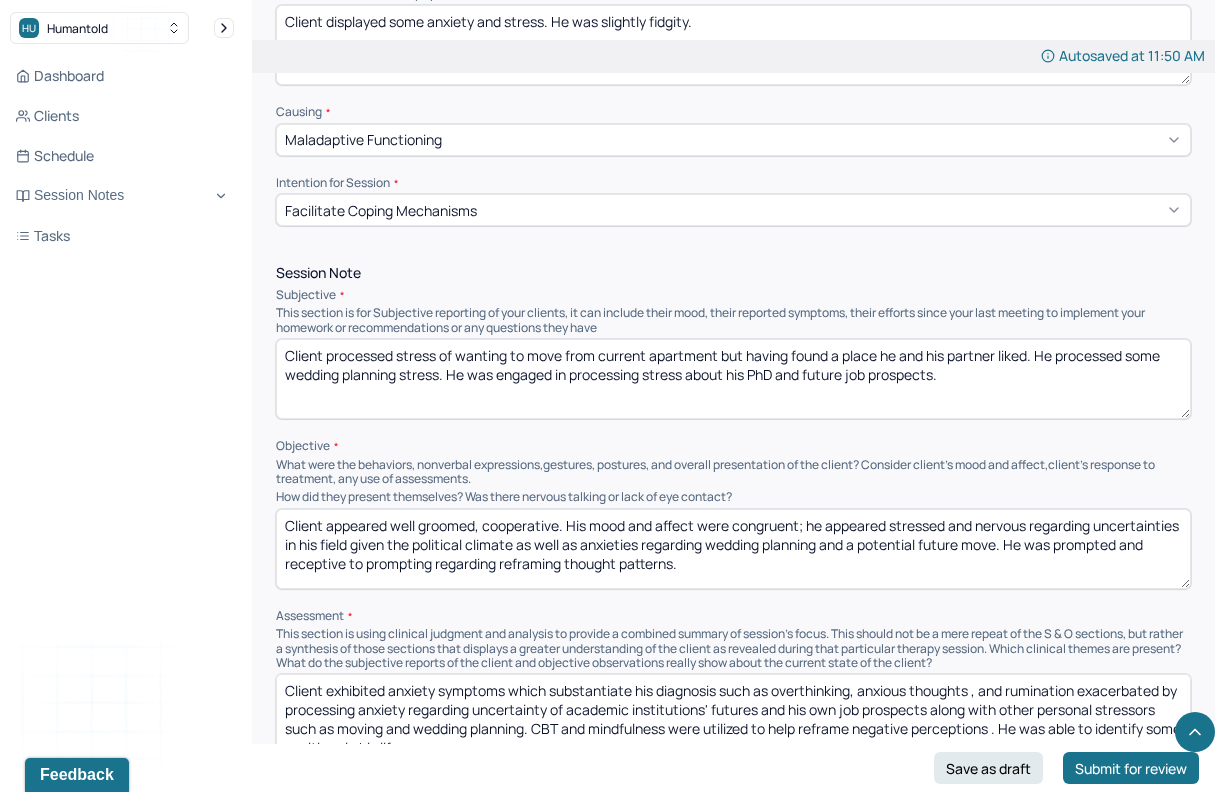 type on "Client processed stress of wanting to move from current apartment but having found a place he and his partner liked. He processed some wedding planning stress. He was engaged in processing stress about his PhD and future job prospects." 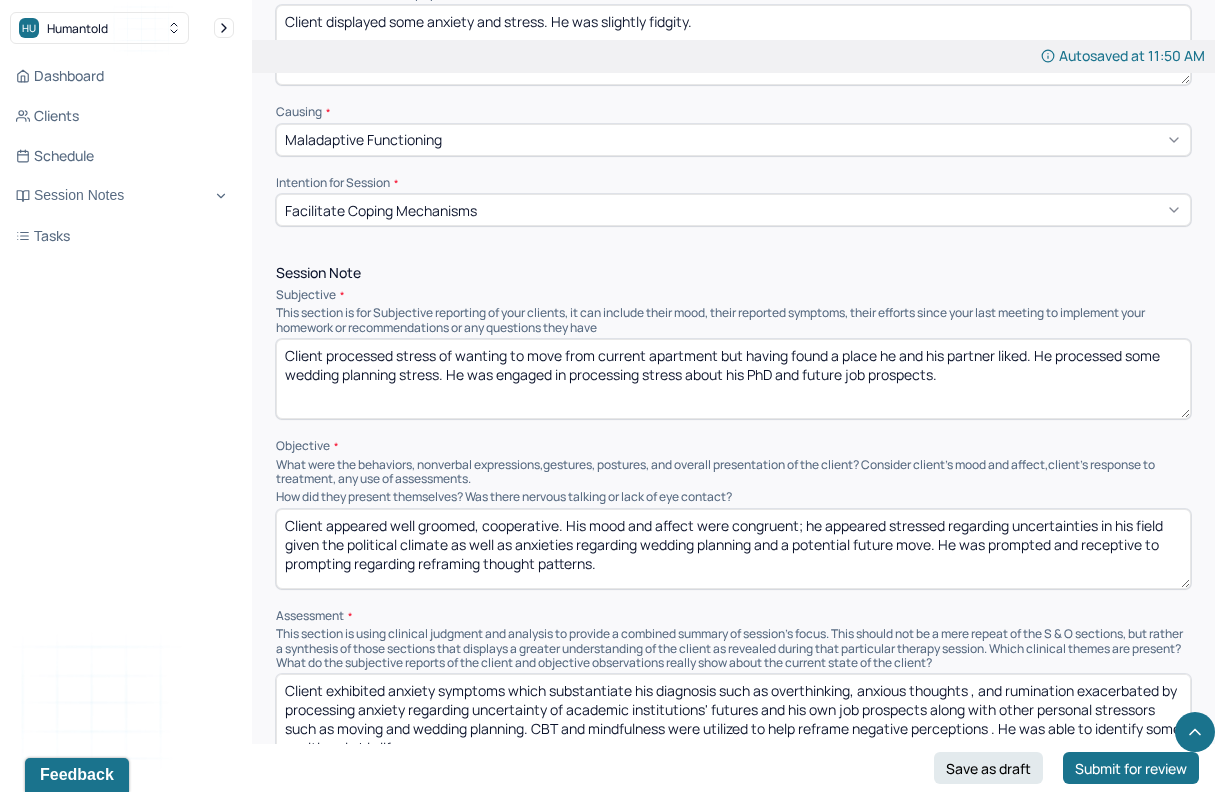drag, startPoint x: 937, startPoint y: 541, endPoint x: 1014, endPoint y: 525, distance: 78.64477 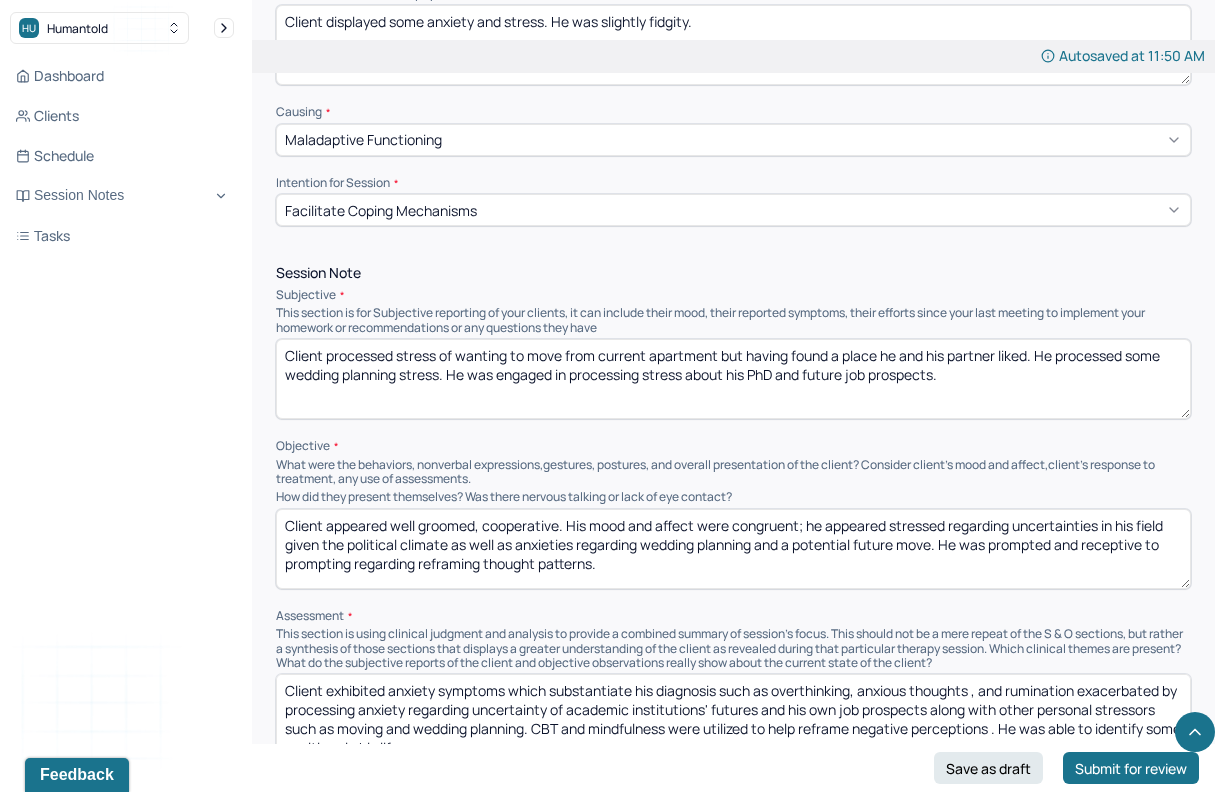 click on "Client appeared well groomed, cooperative. His mood and affect were congruent; he appeared stressed regarding uncertainties in his field given the political climate as well as anxieties regarding wedding planning and a potential future move. He was prompted and receptive to prompting regarding reframing thought patterns." at bounding box center (733, 549) 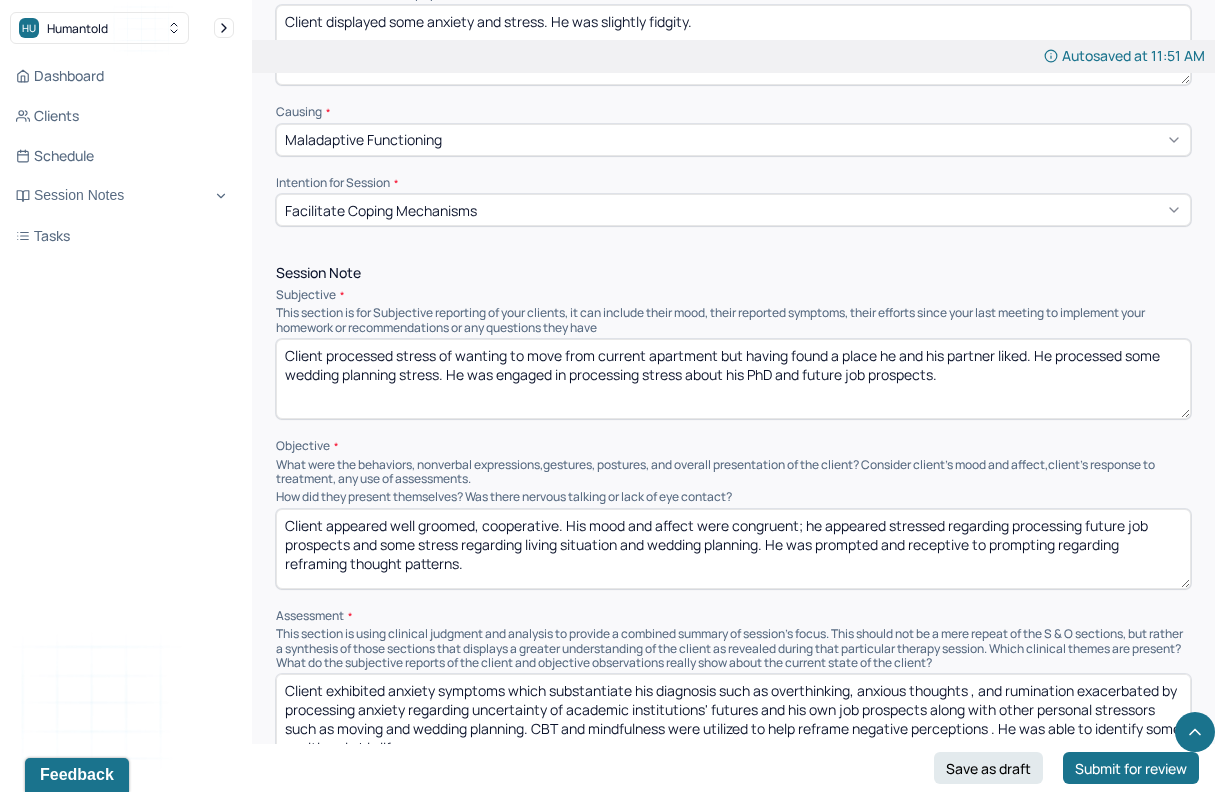 drag, startPoint x: 567, startPoint y: 557, endPoint x: 1014, endPoint y: 538, distance: 447.40363 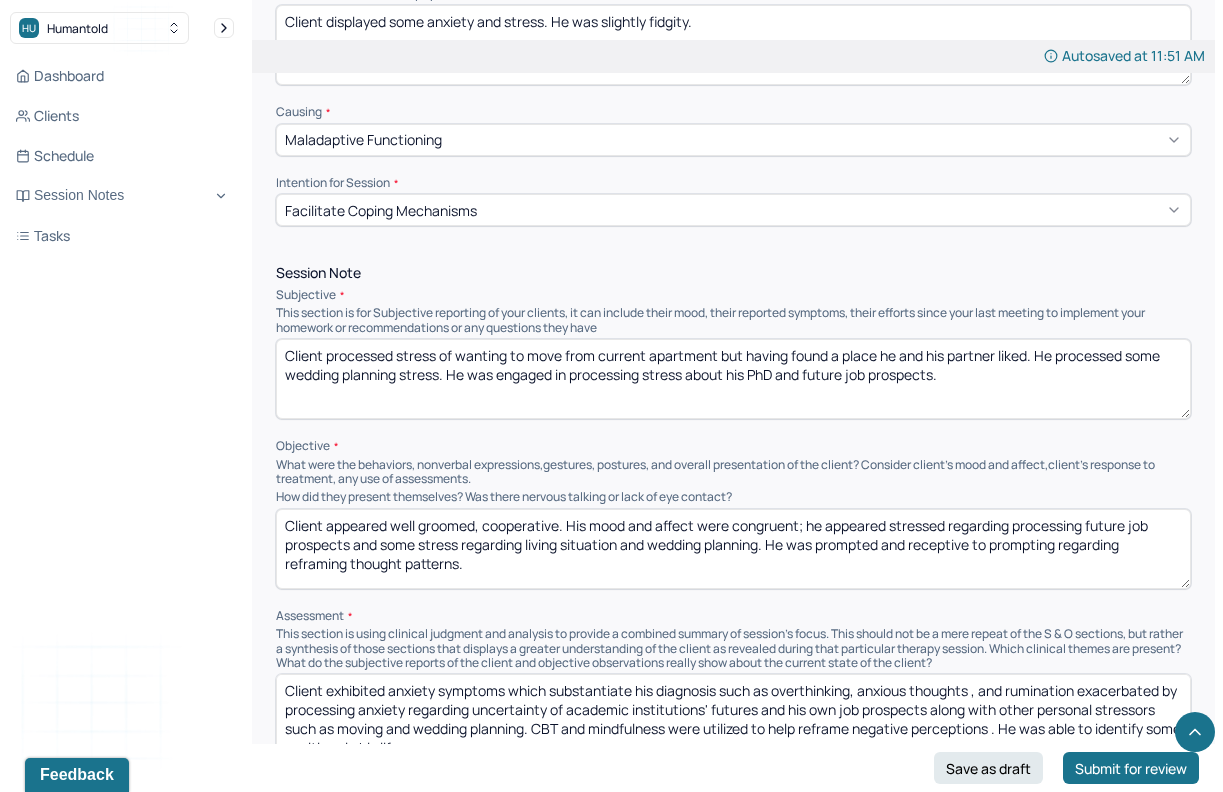click on "Client appeared well groomed, cooperative. His mood and affect were congruent; he appeared stressed regarding processing future job prospects and some stress regarding living situation and wedding planning. He was prompted and receptive to prompting regarding reframing thought patterns." at bounding box center [733, 549] 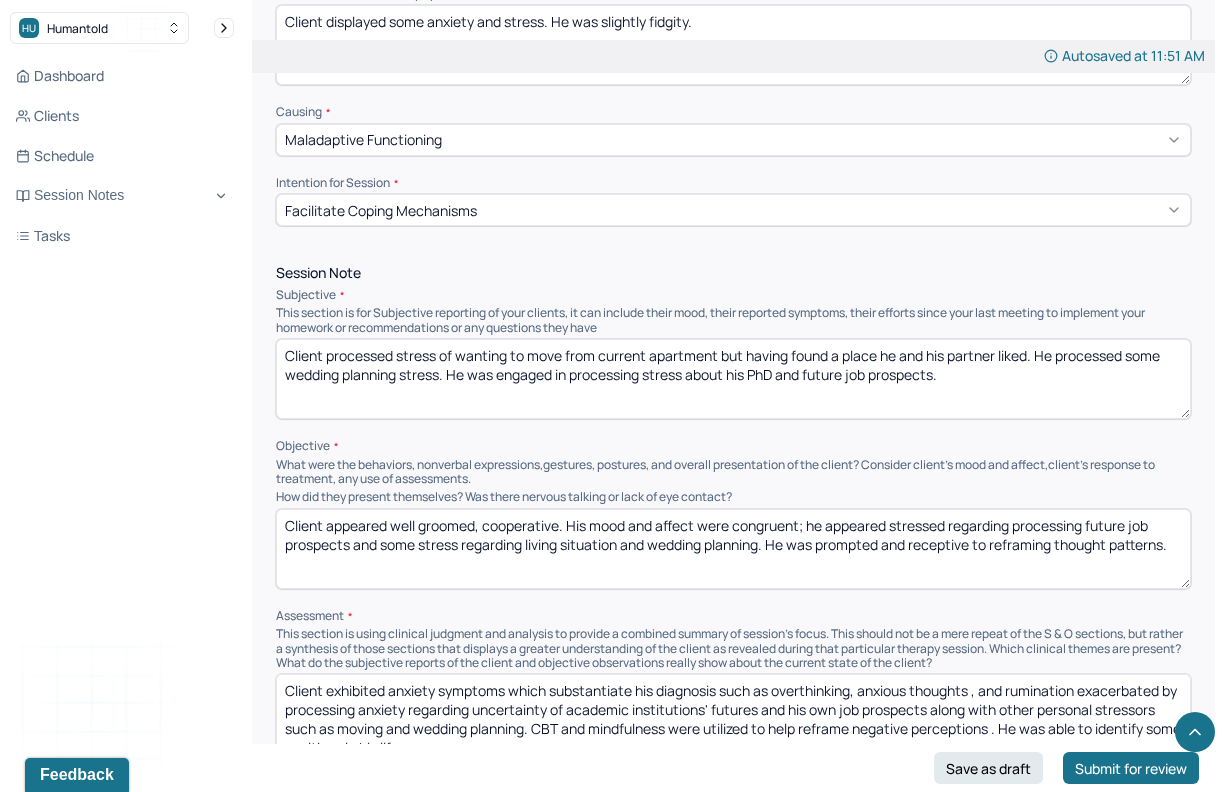 drag, startPoint x: 1114, startPoint y: 537, endPoint x: 1058, endPoint y: 542, distance: 56.22277 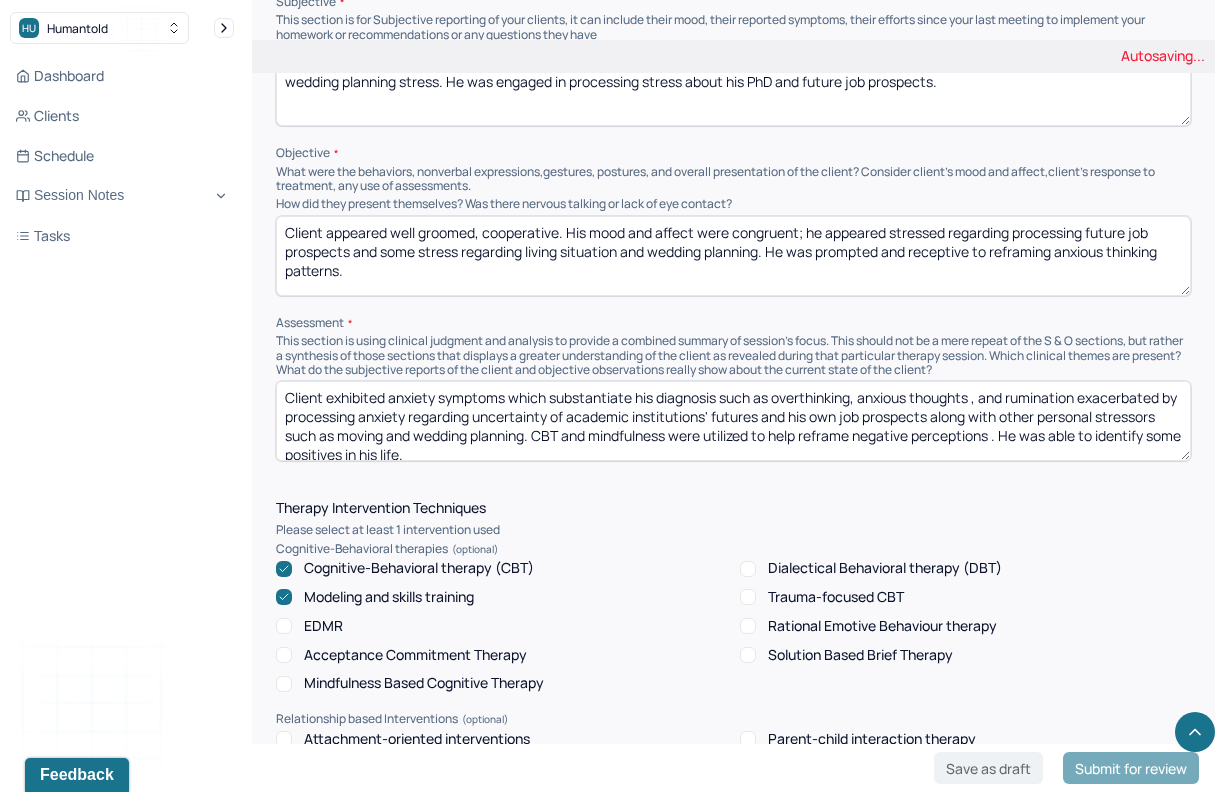 scroll, scrollTop: 1082, scrollLeft: 0, axis: vertical 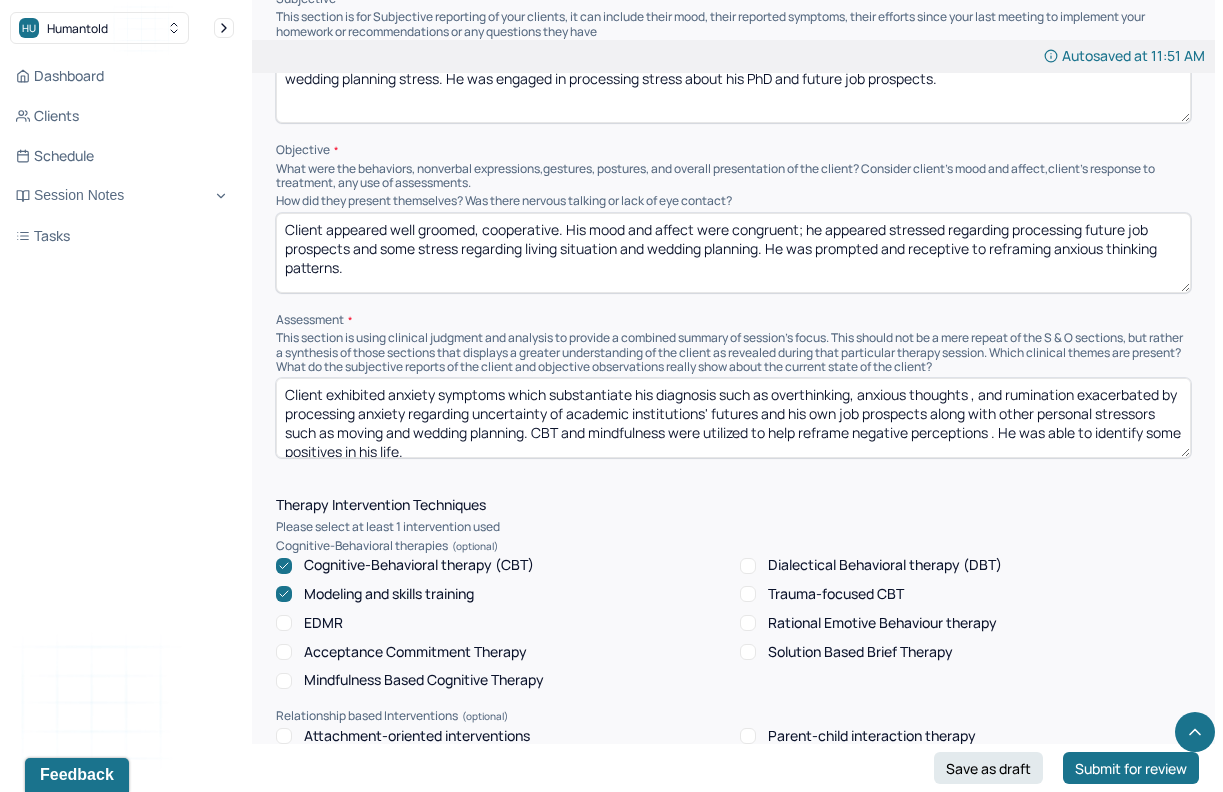 type on "Client appeared well groomed, cooperative. His mood and affect were congruent; he appeared stressed regarding processing future job prospects and some stress regarding living situation and wedding planning. He was prompted and receptive to reframing anxious thinking patterns." 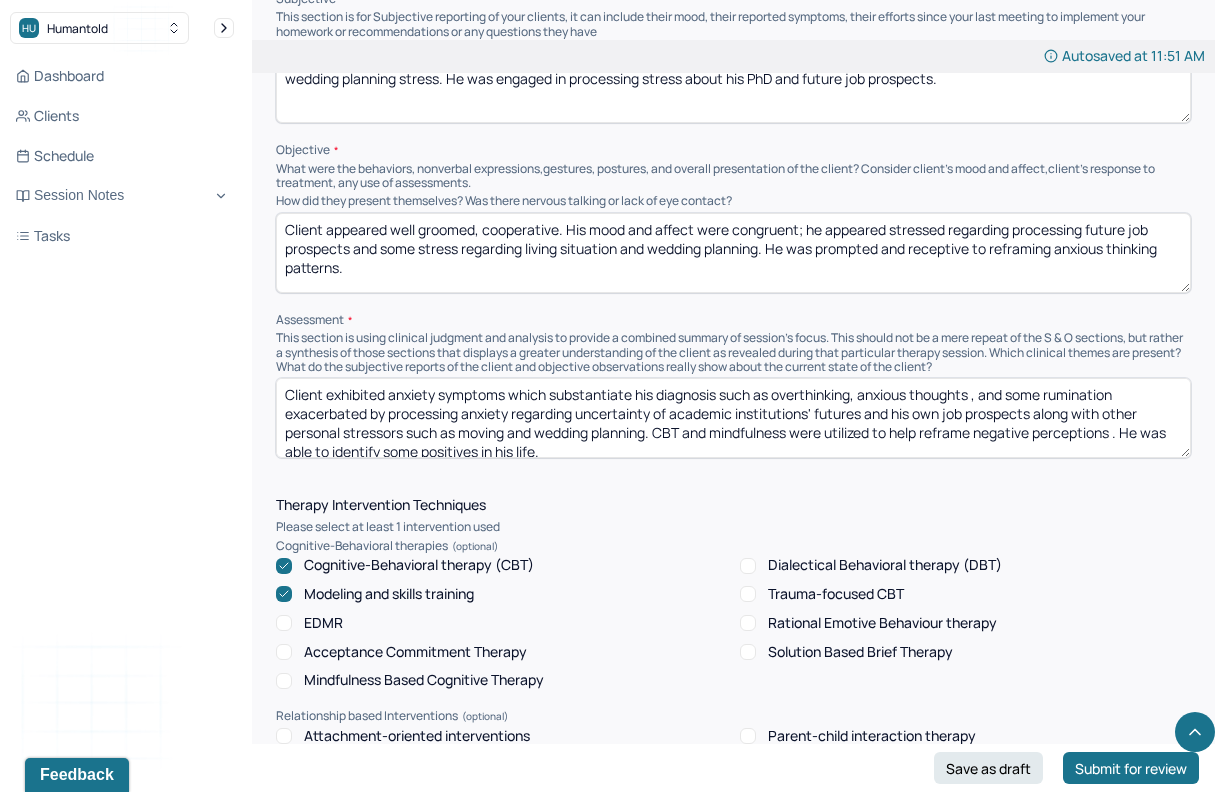 drag, startPoint x: 535, startPoint y: 431, endPoint x: 579, endPoint y: 409, distance: 49.193497 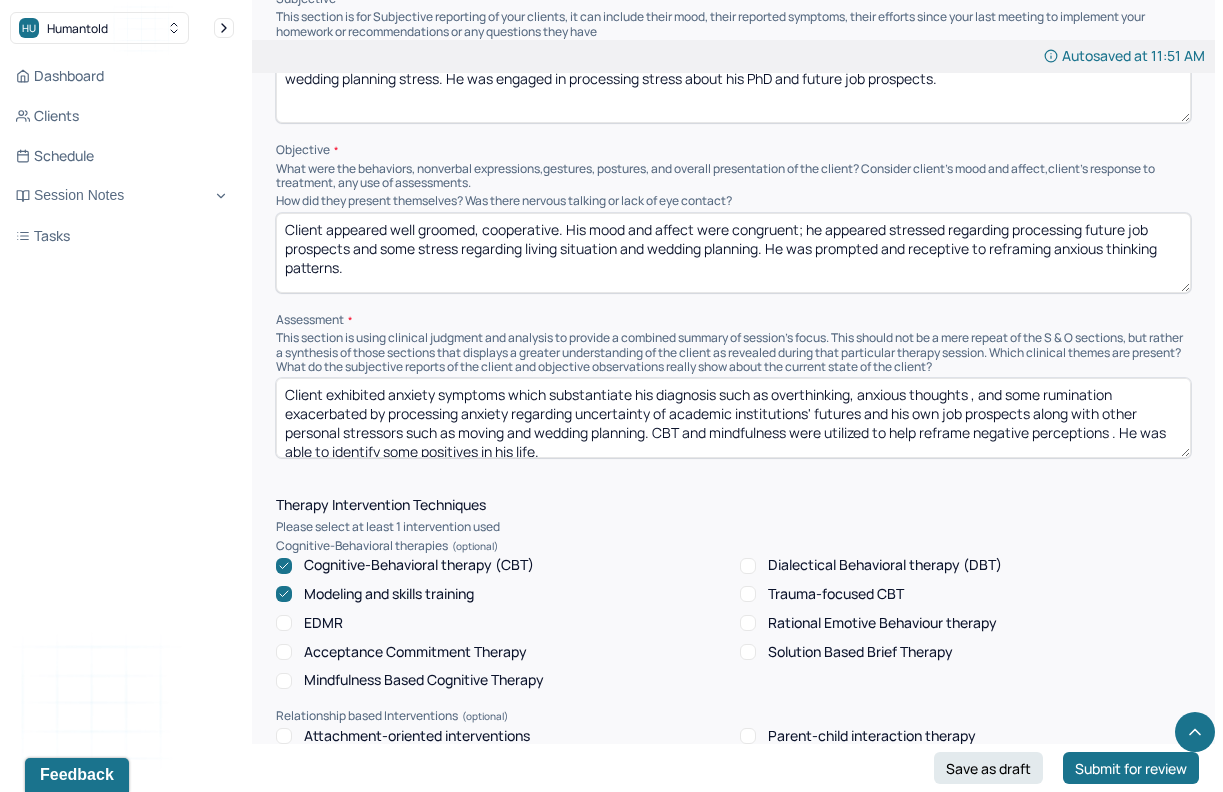 click on "Client exhibited anxiety symptoms which substantiate his diagnosis such as overthinking, anxious thoughts , and some rumination exacerbated by processing anxiety regarding uncertainty of academic institutions' futures and his own job prospects along with other personal stressors such as moving and wedding planning. CBT and mindfulness were utilized to help reframe negative perceptions . He was able to identify some positives in his life." at bounding box center (733, 418) 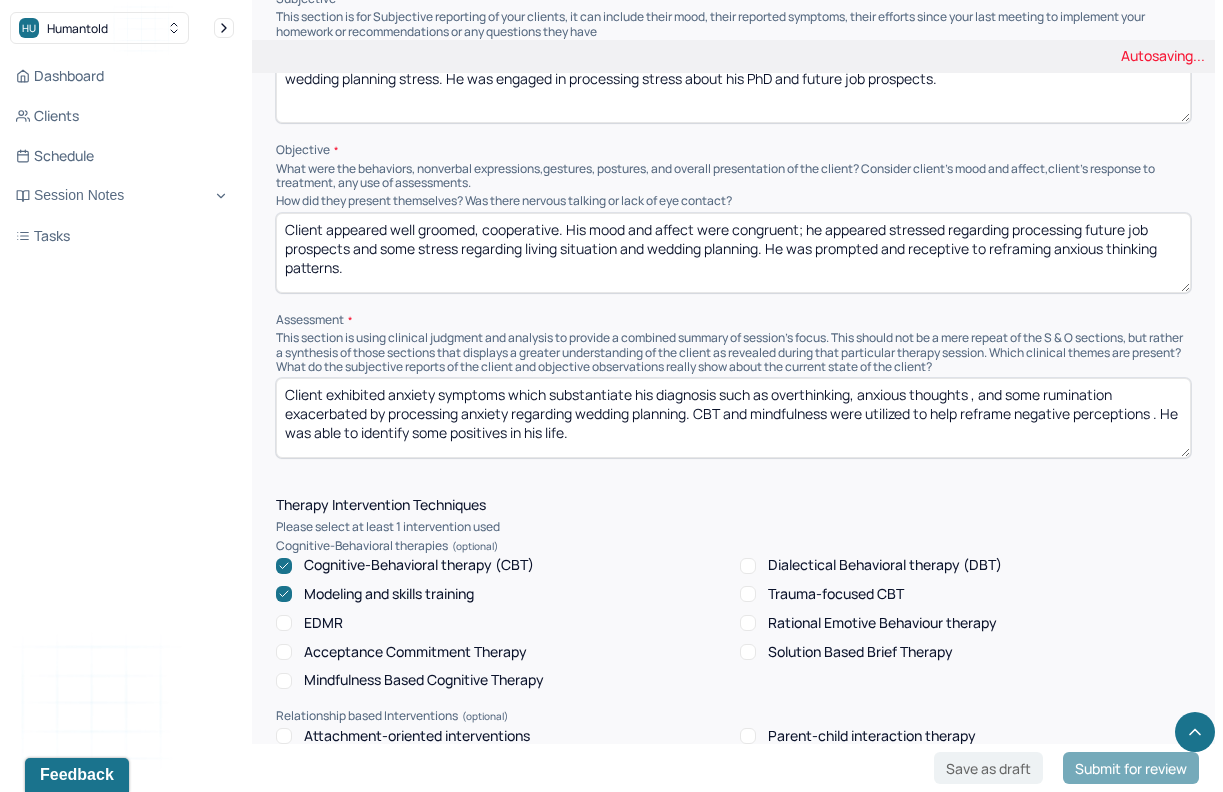 click on "Client exhibited anxiety symptoms which substantiate his diagnosis such as overthinking, anxious thoughts , and some rumination exacerbated by processing anxiety regarding uncertainty of academic institutions' futures and his own job prospects along with other personal stressors such as moving and wedding planning. CBT and mindfulness were utilized to help reframe negative perceptions . He was able to identify some positives in his life." at bounding box center [733, 418] 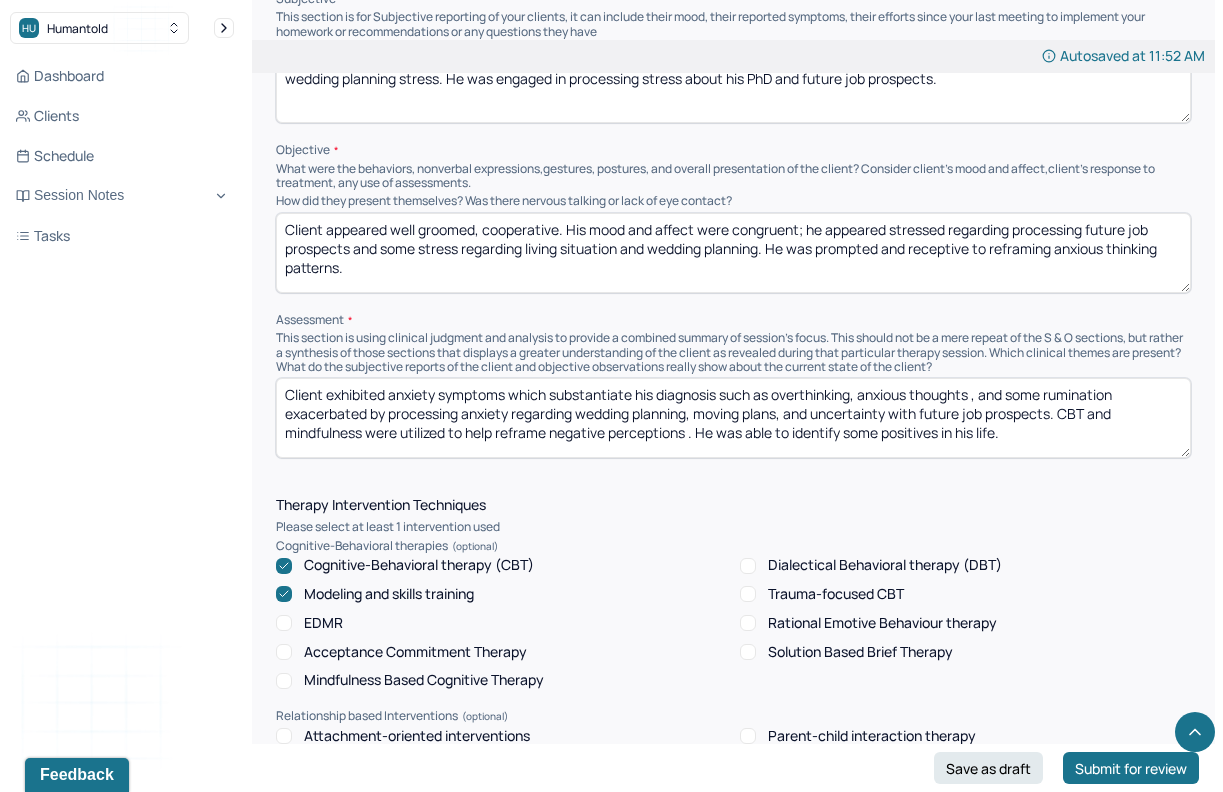 drag, startPoint x: 1045, startPoint y: 423, endPoint x: 697, endPoint y: 434, distance: 348.1738 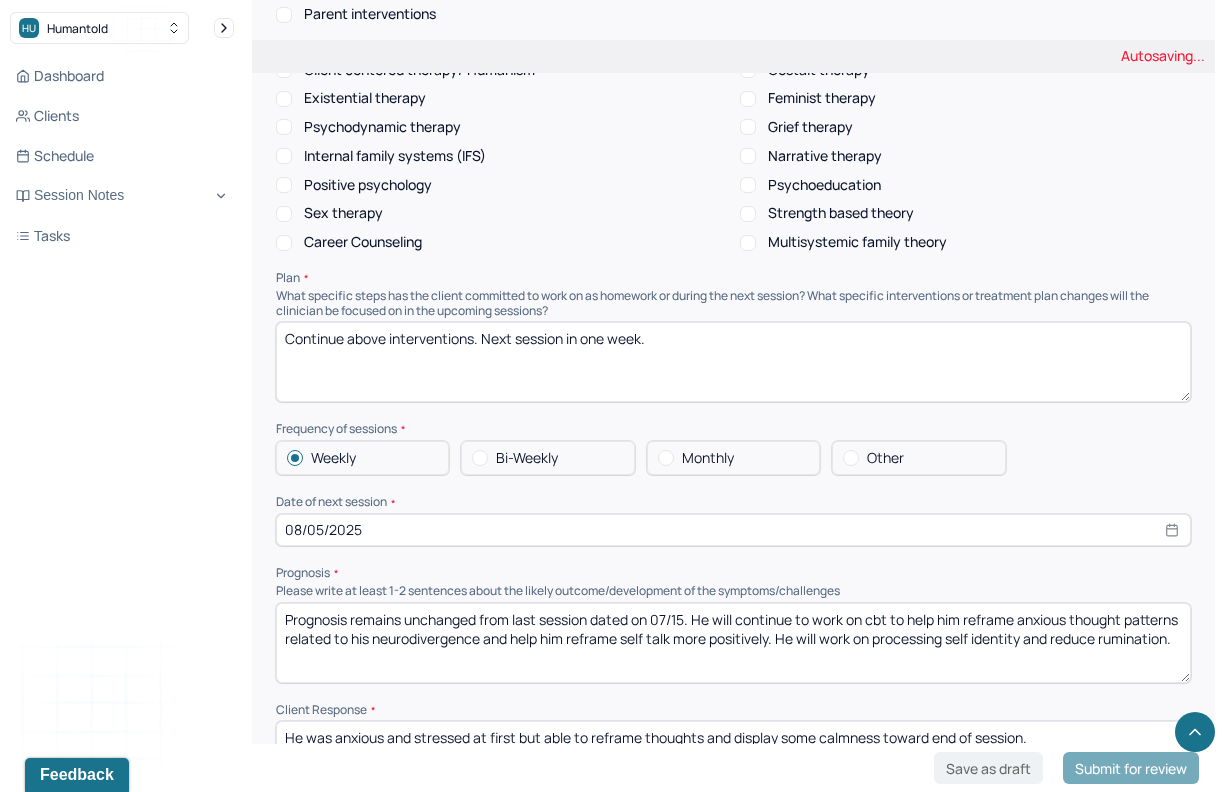 scroll, scrollTop: 1921, scrollLeft: 0, axis: vertical 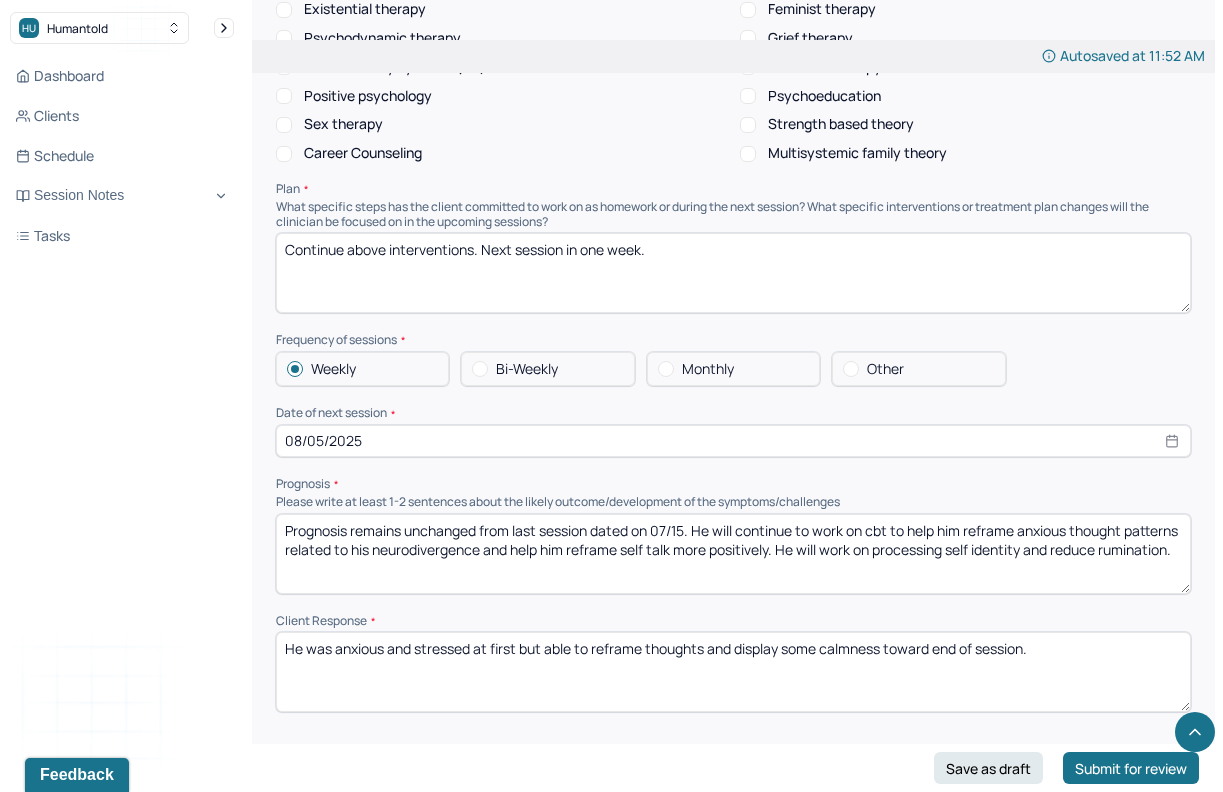 type on "Client exhibited anxiety symptoms which substantiate his diagnosis such as overthinking, anxious thoughts , and some rumination exacerbated by processing anxiety regarding wedding planning, moving plans, and uncertainty with future job prospects. CBT and mindfulness were utilized to help reframe negative thoughts." 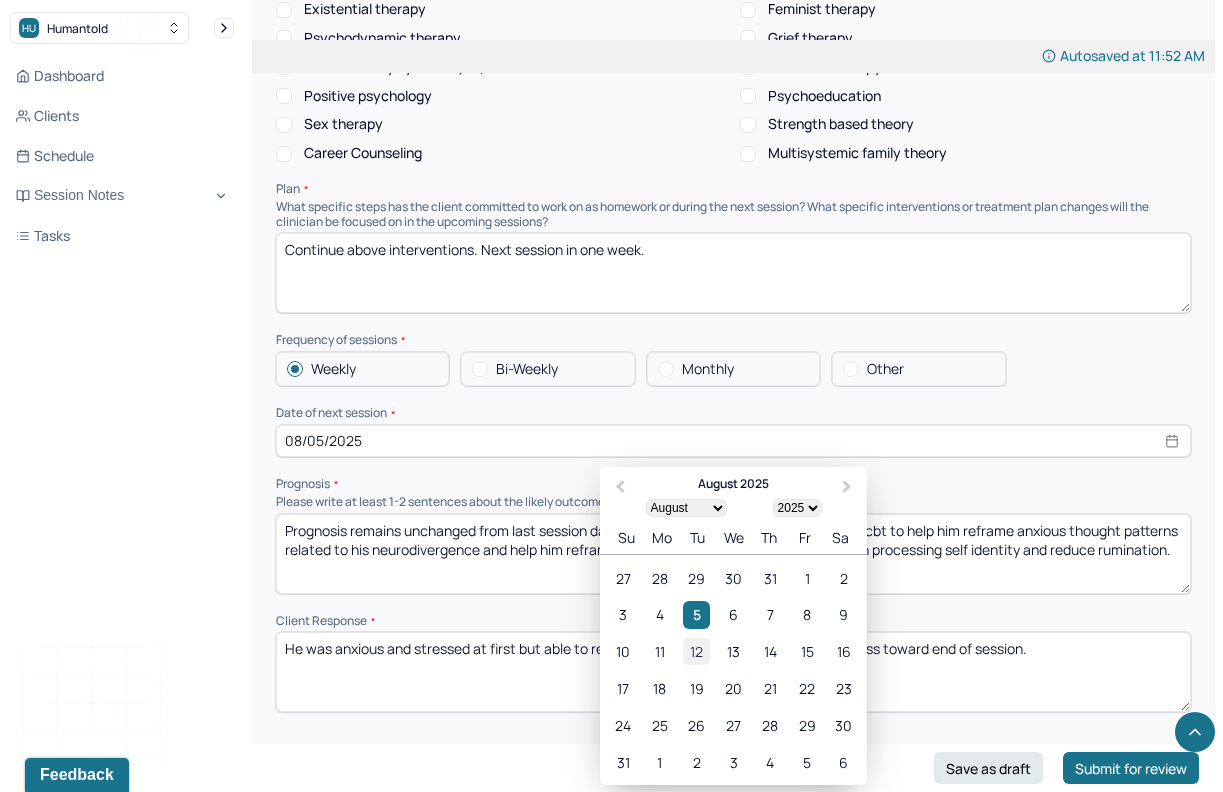 click on "12" at bounding box center [696, 651] 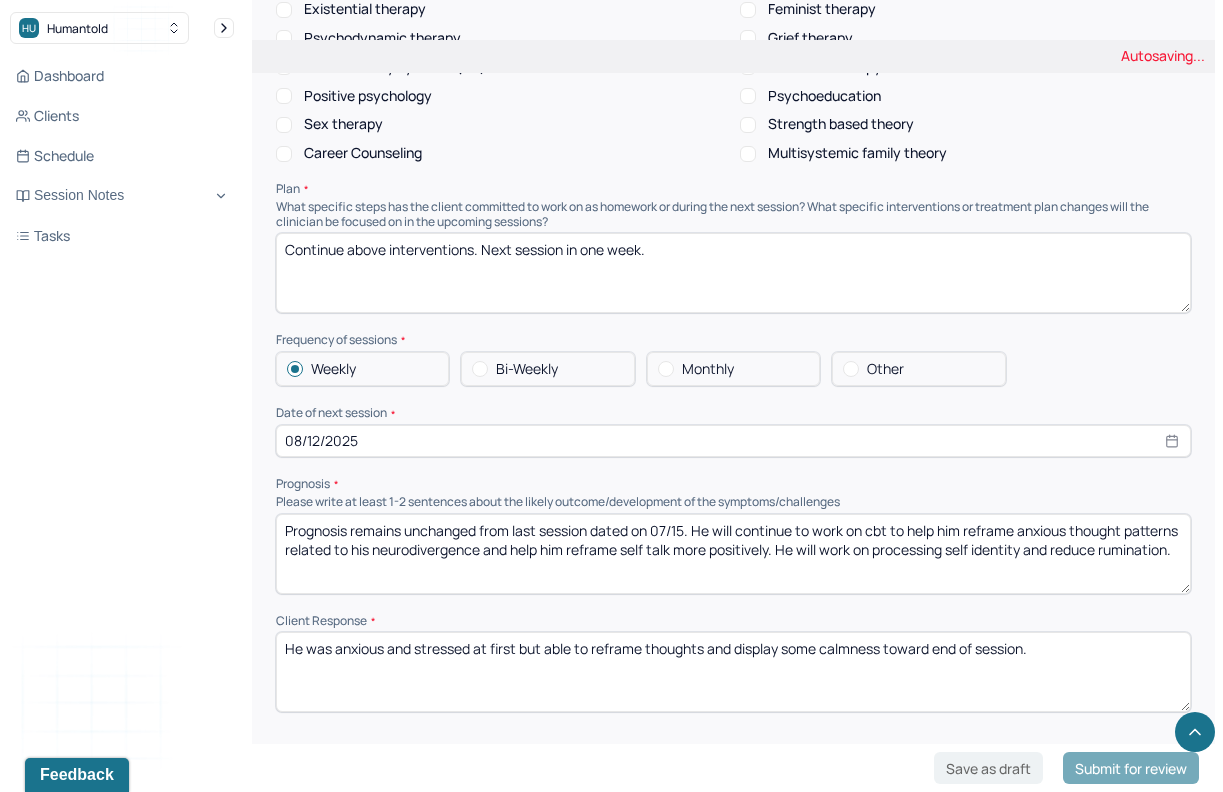 click on "Prognosis remains unchanged from last session dated on 07/15. He will continue to work on cbt to help him reframe anxious thought patterns related to his neurodivergence and help him reframe self talk more positively. He will work on processing self identity and reduce rumination." at bounding box center (733, 554) 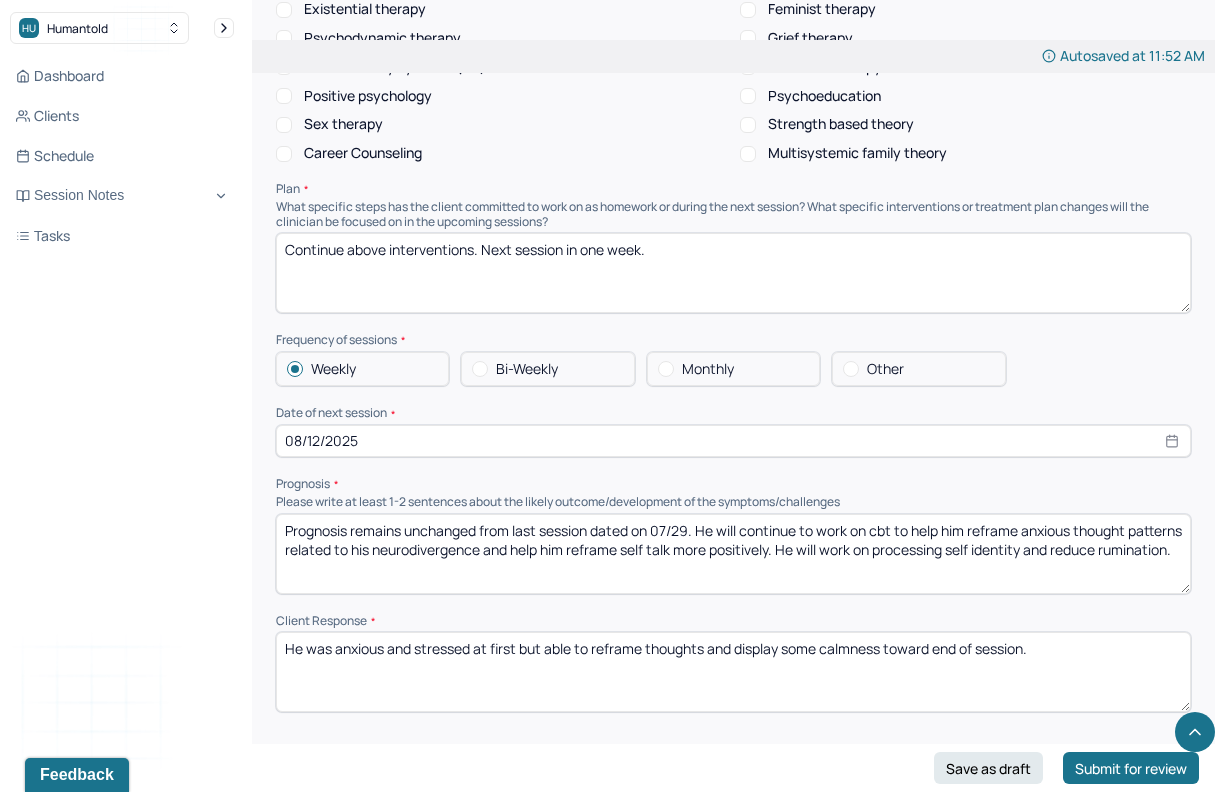 drag, startPoint x: 568, startPoint y: 570, endPoint x: 840, endPoint y: 545, distance: 273.14648 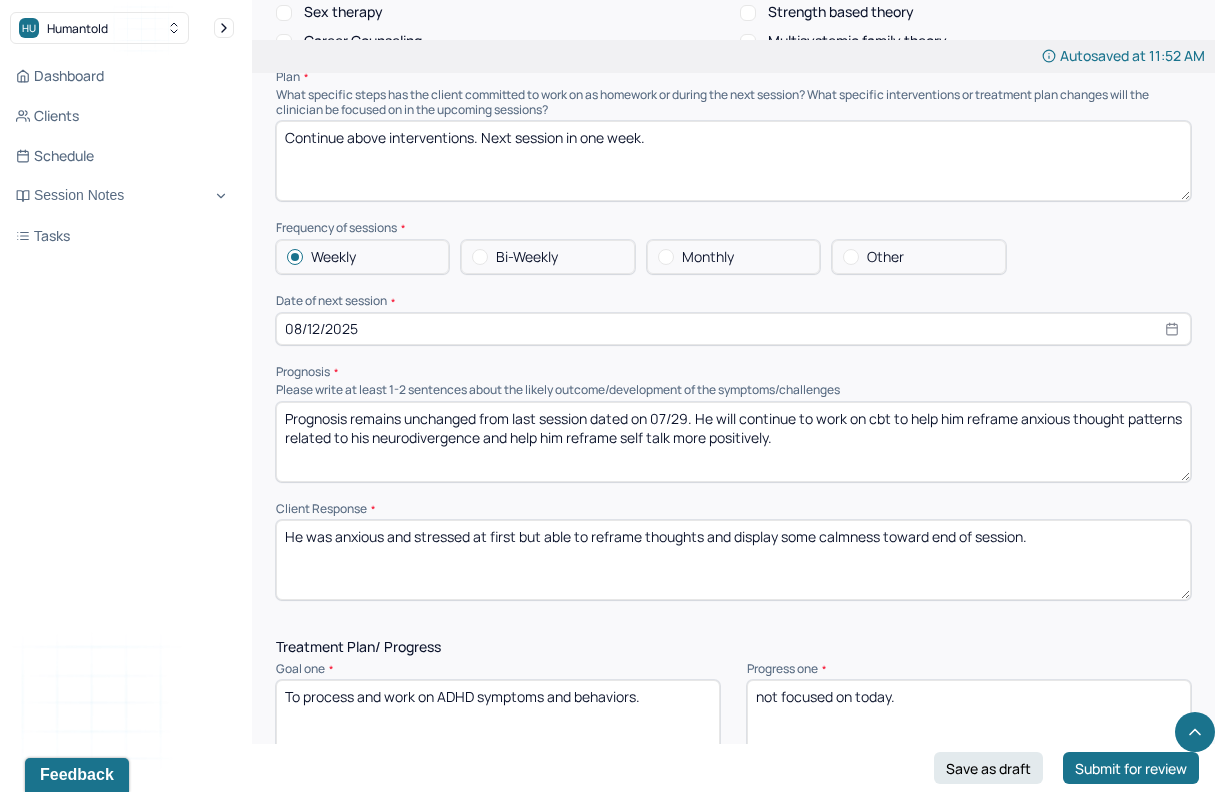 scroll, scrollTop: 2039, scrollLeft: 0, axis: vertical 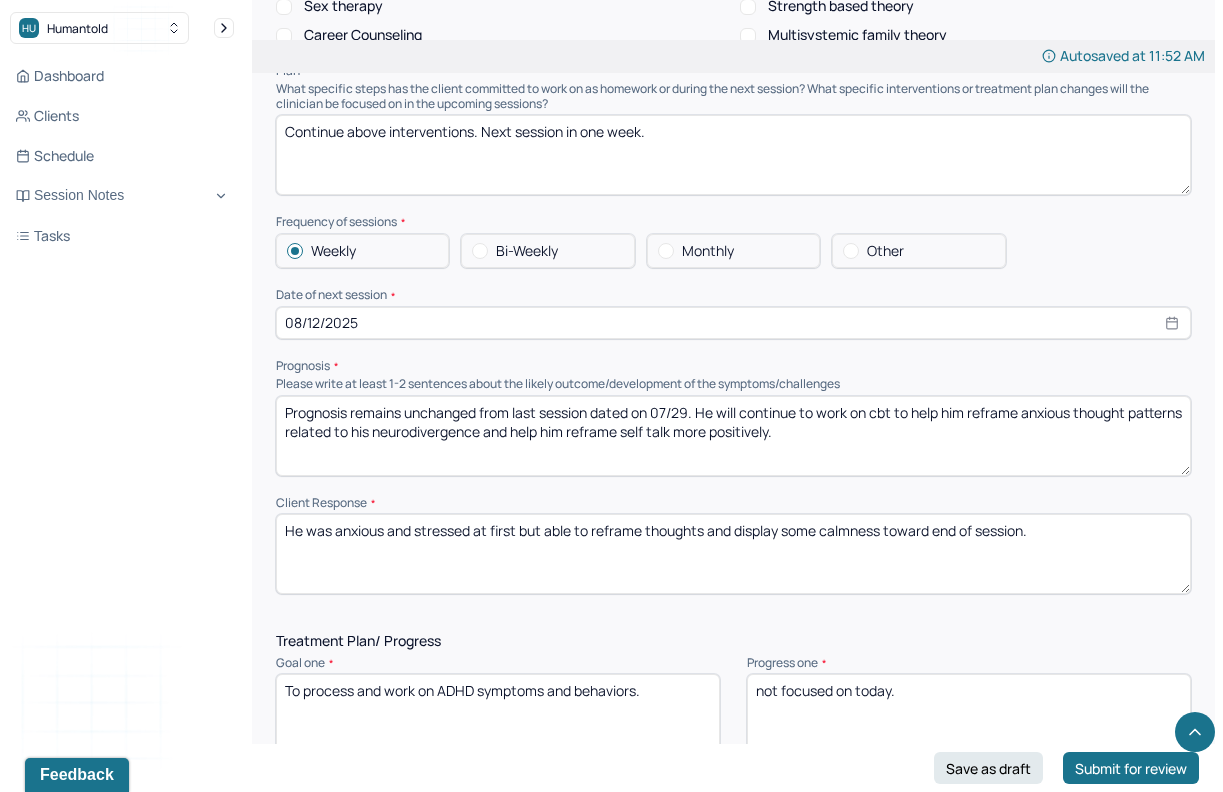 type on "Prognosis remains unchanged from last session dated on 07/29. He will continue to work on cbt to help him reframe anxious thought patterns related to his neurodivergence and help him reframe self talk more positively." 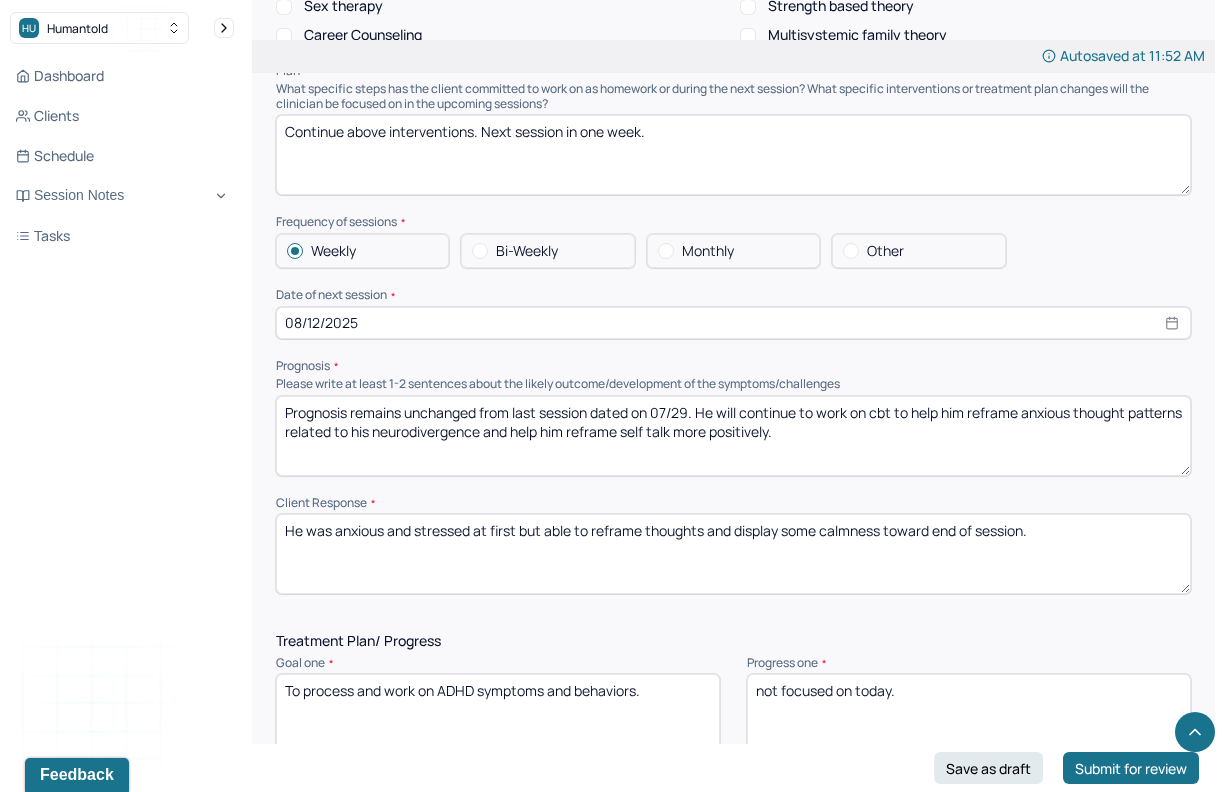 drag, startPoint x: 1084, startPoint y: 522, endPoint x: 517, endPoint y: 523, distance: 567.00085 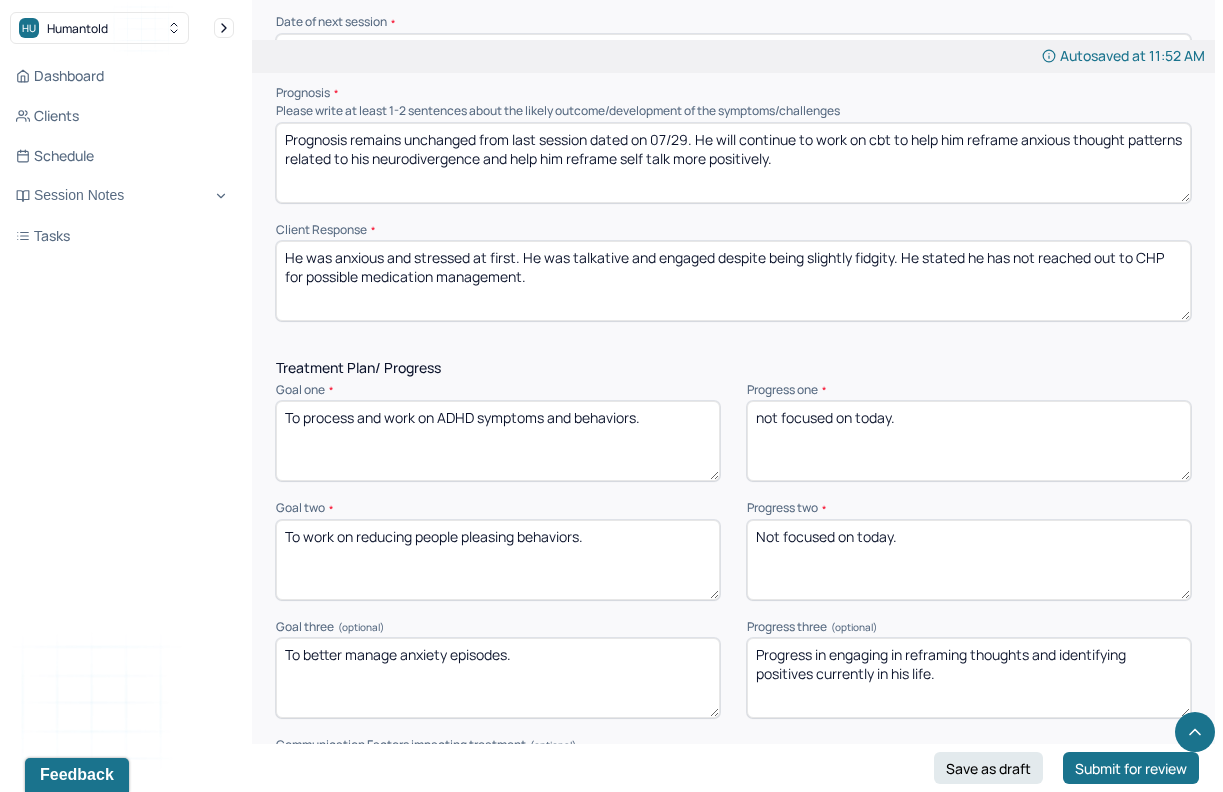 scroll, scrollTop: 2370, scrollLeft: 0, axis: vertical 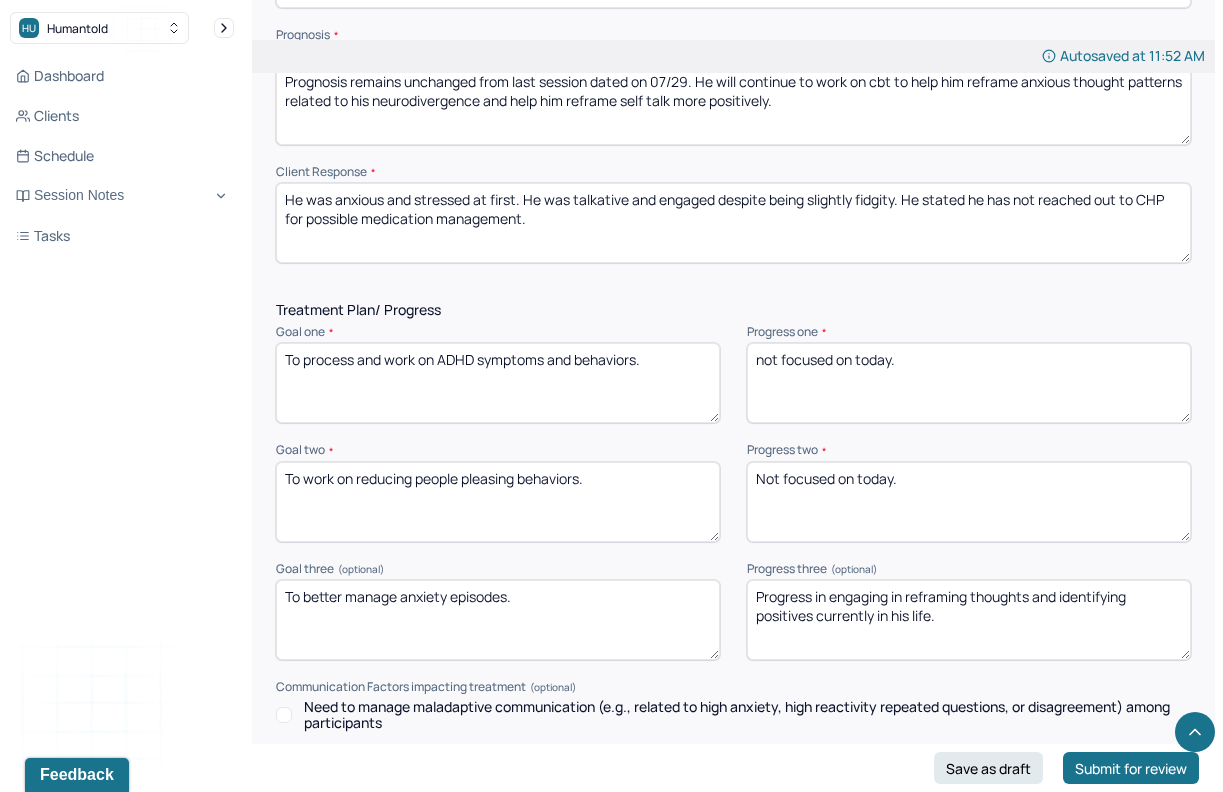 type on "He was anxious and stressed at first. He was talkative and engaged despite being slightly fidgity. He stated he has not reached out to CHP for possible medication management." 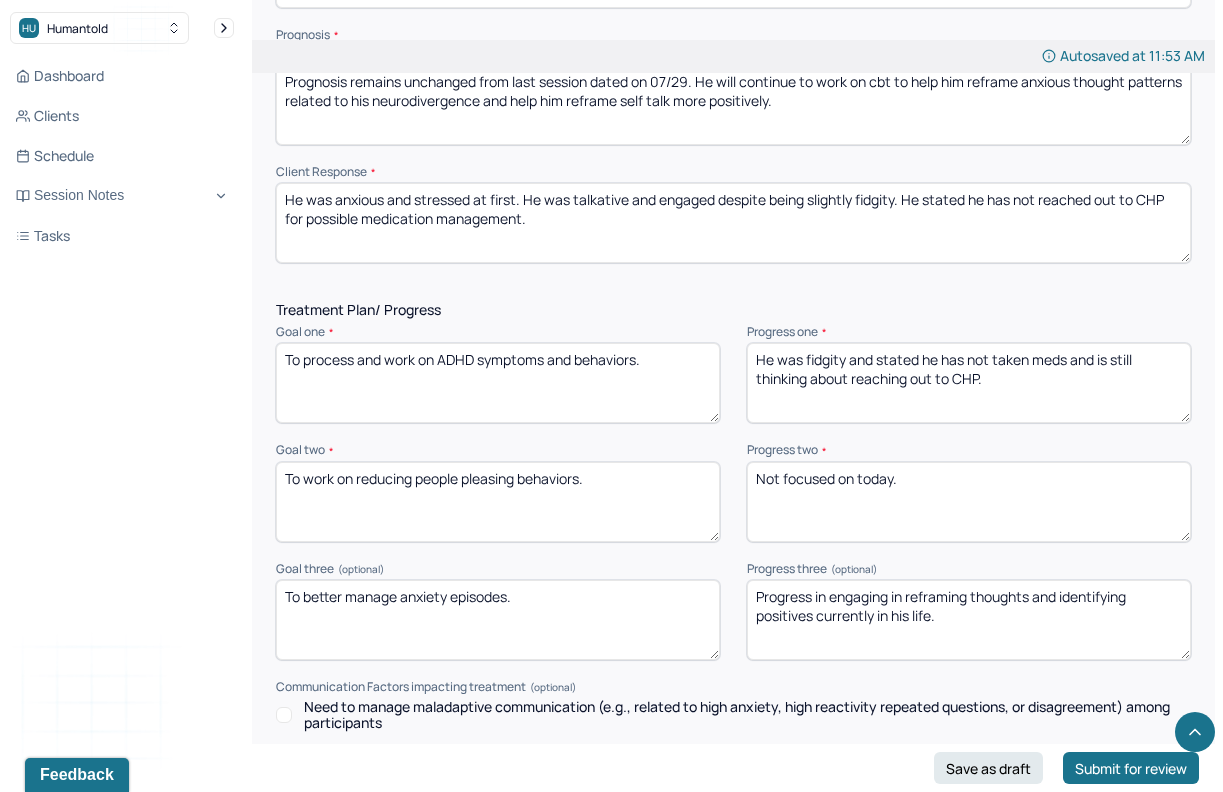 type on "He was fidgity and stated he has not taken meds and is still thinking about reaching out to CHP." 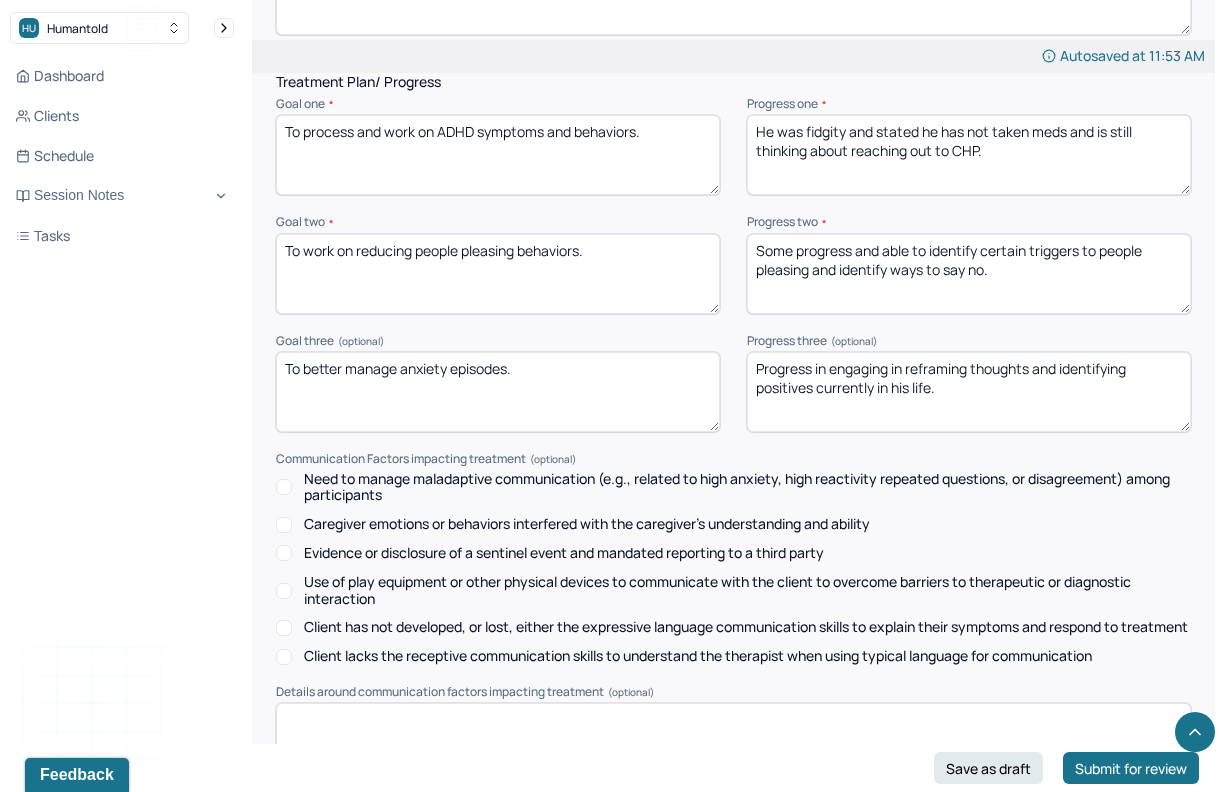 scroll, scrollTop: 2816, scrollLeft: 0, axis: vertical 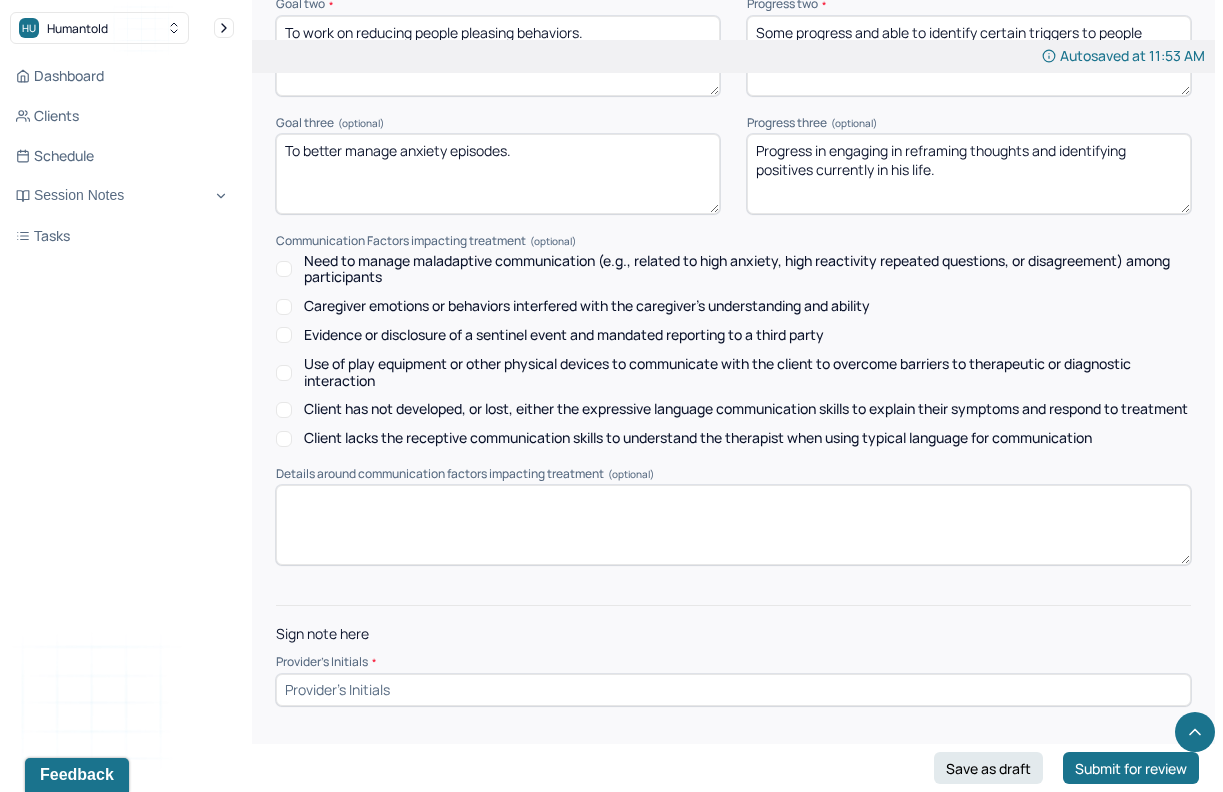 type on "Some progress and able to identify certain triggers to people pleasing and identify ways to say no." 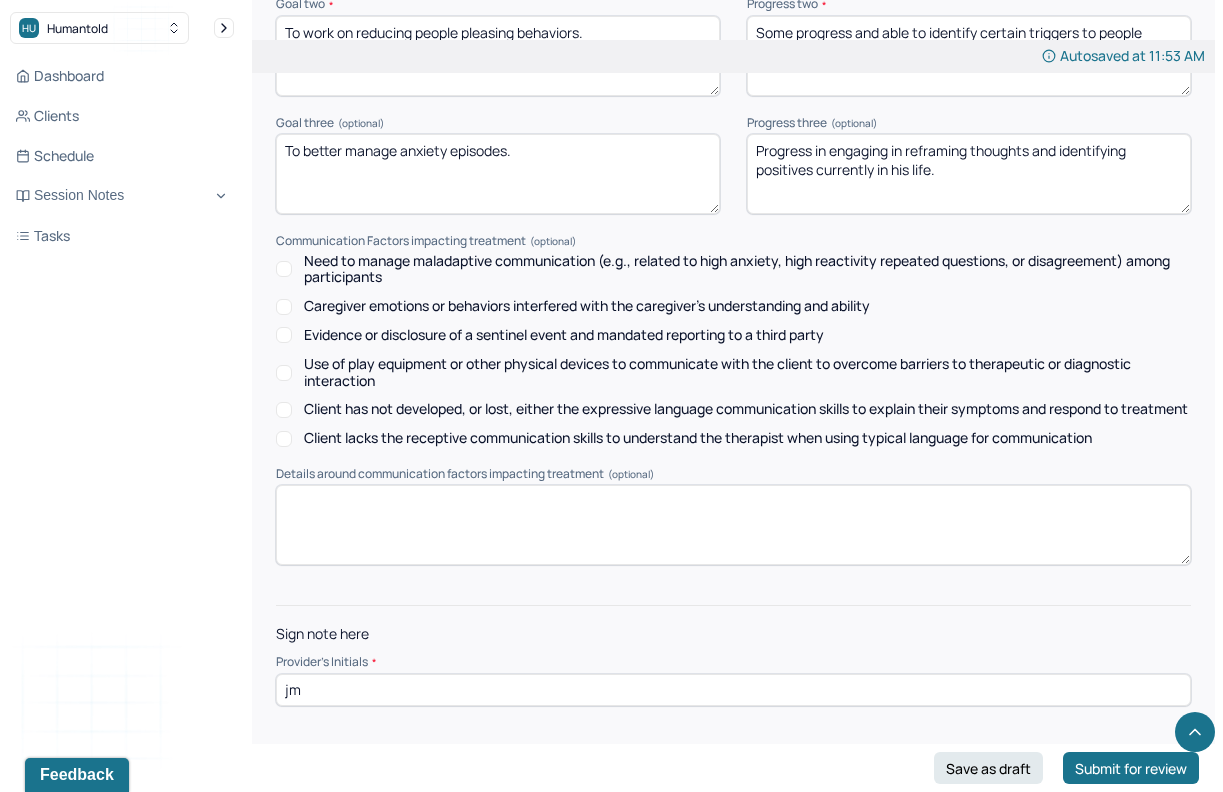 scroll, scrollTop: 2815, scrollLeft: 0, axis: vertical 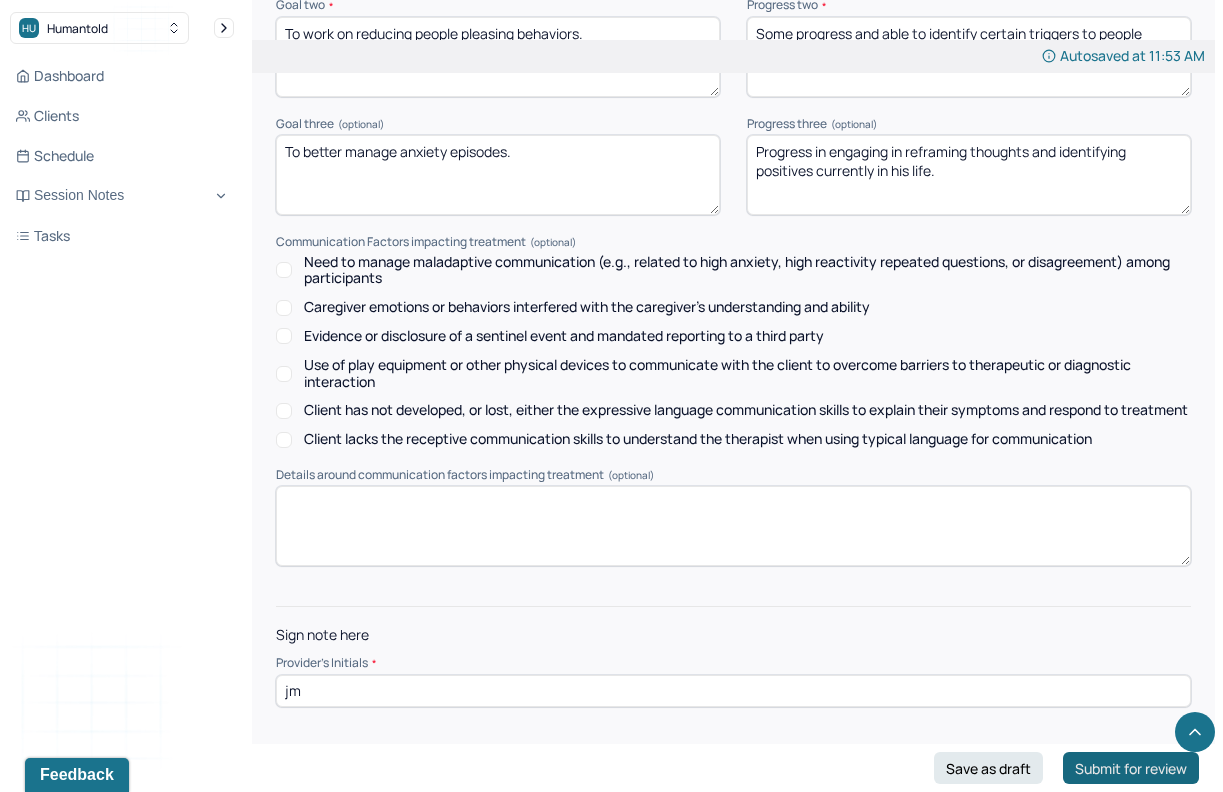 type on "jm" 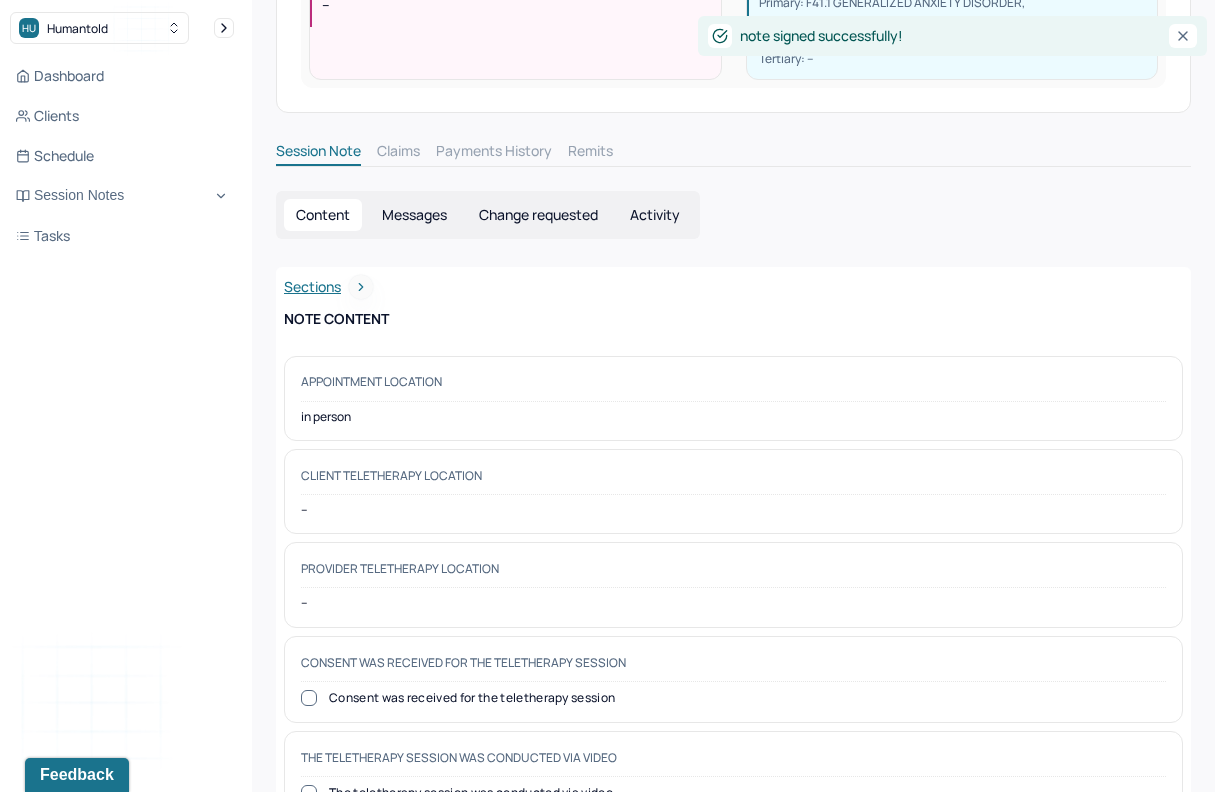 scroll, scrollTop: 0, scrollLeft: 0, axis: both 